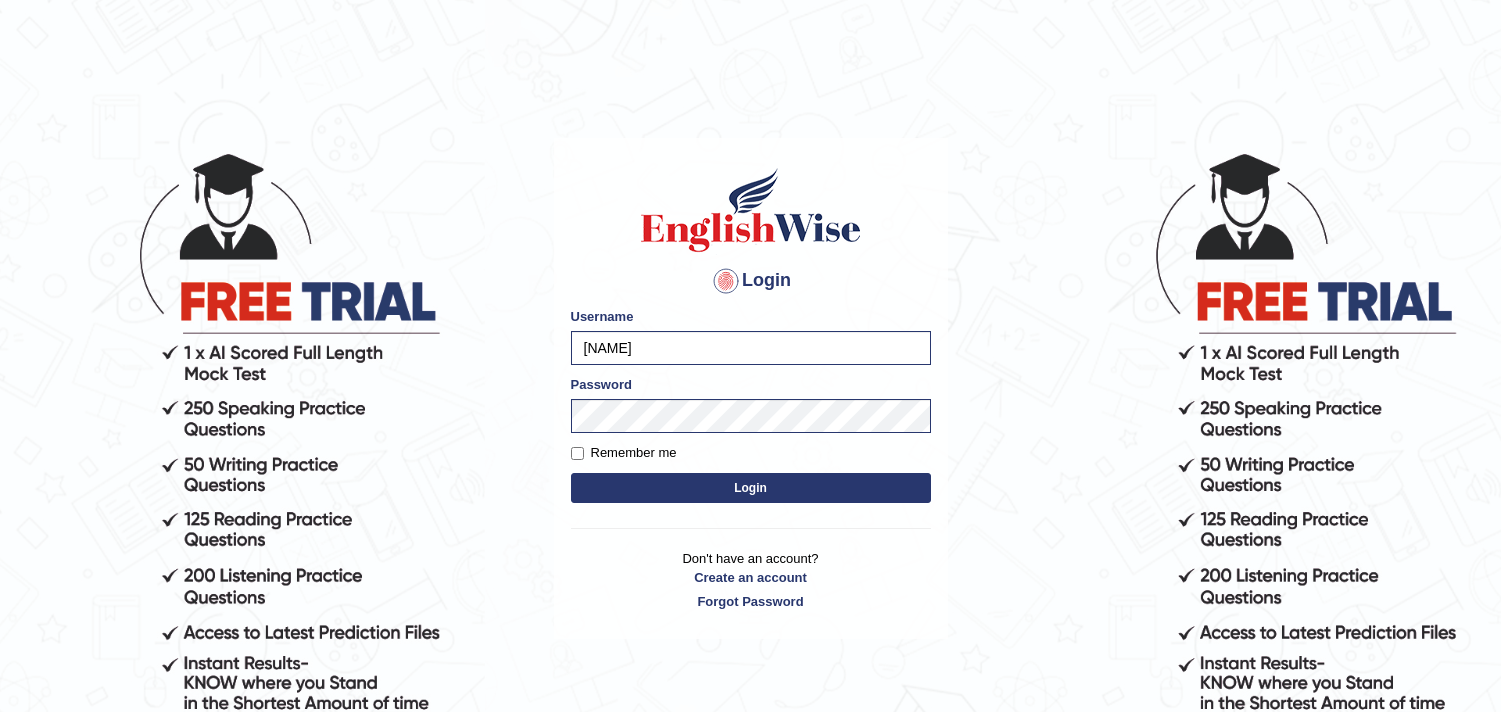 scroll, scrollTop: 0, scrollLeft: 0, axis: both 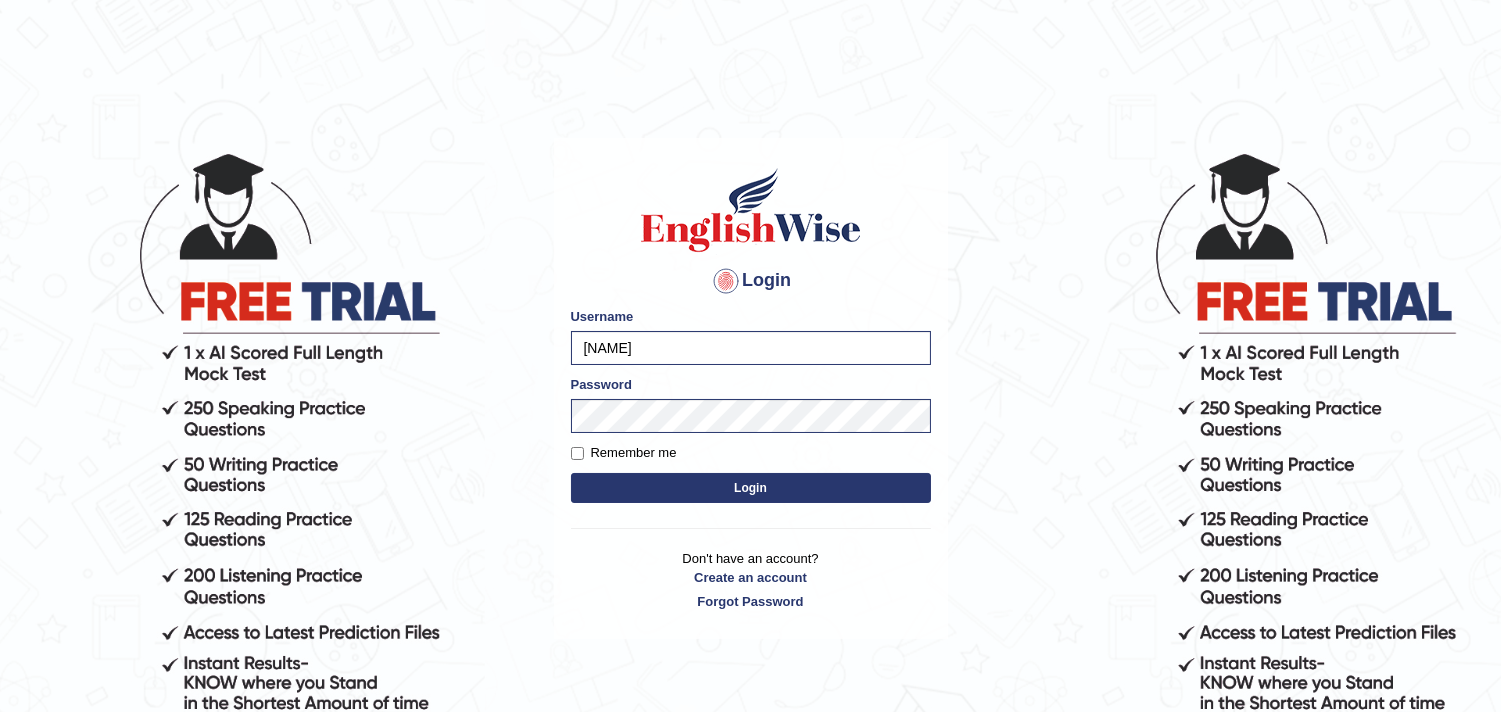 click on "Login" at bounding box center (751, 488) 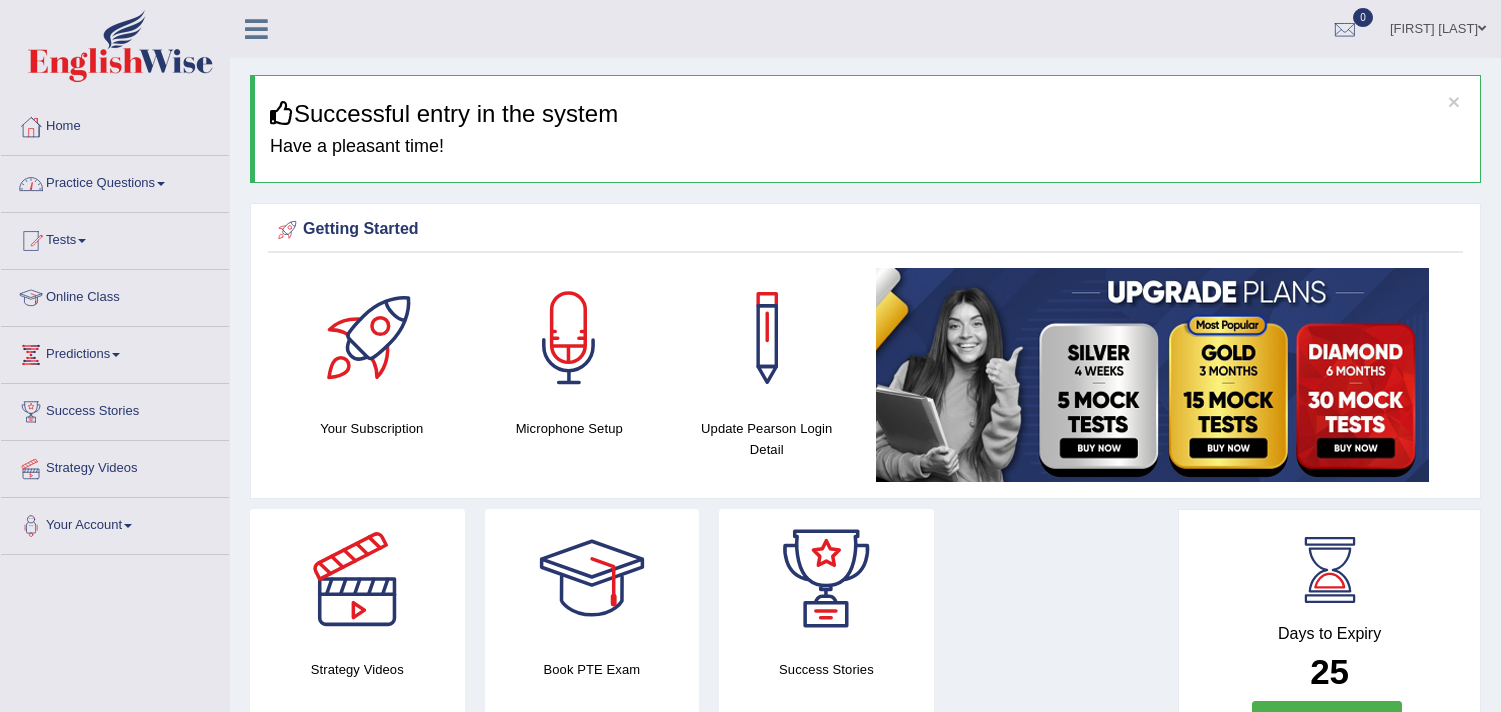 scroll, scrollTop: 0, scrollLeft: 0, axis: both 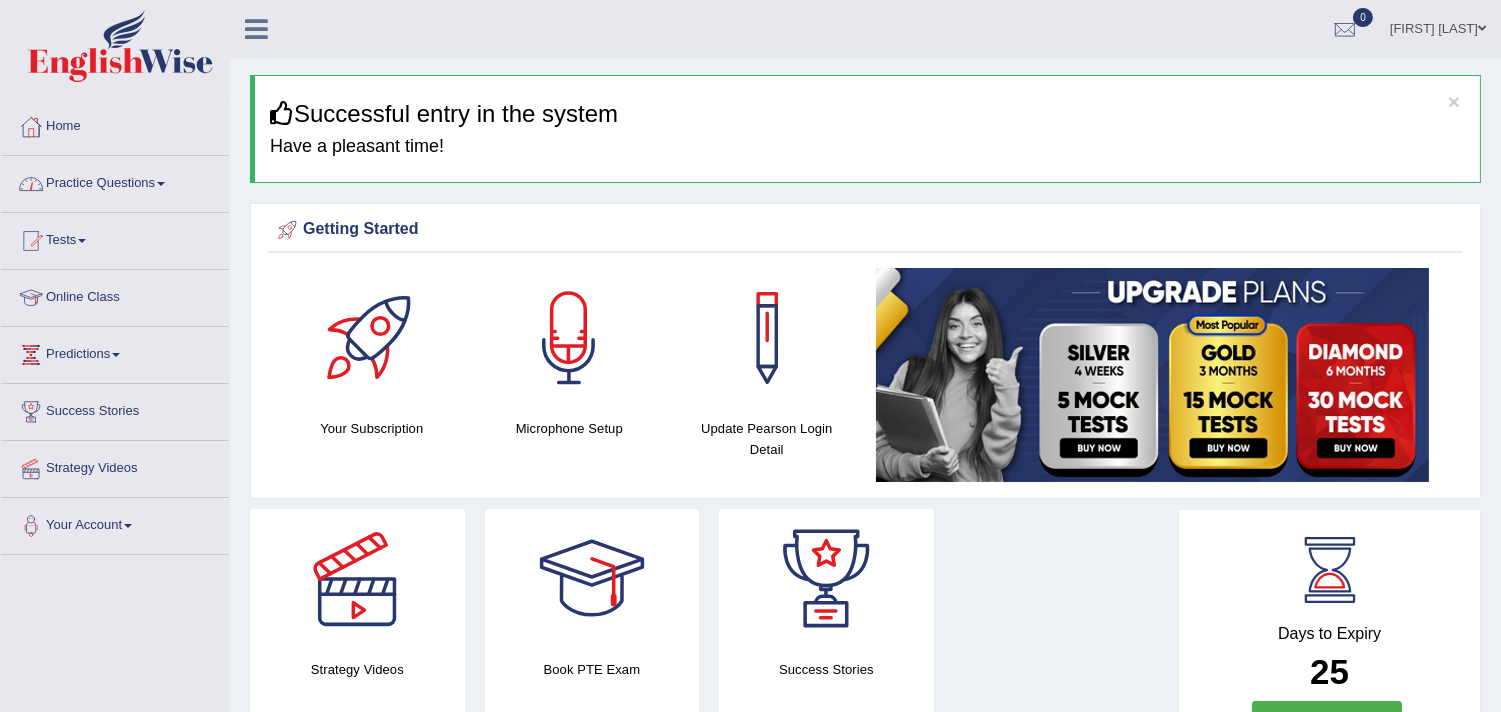 click on "Practice Questions" at bounding box center (115, 181) 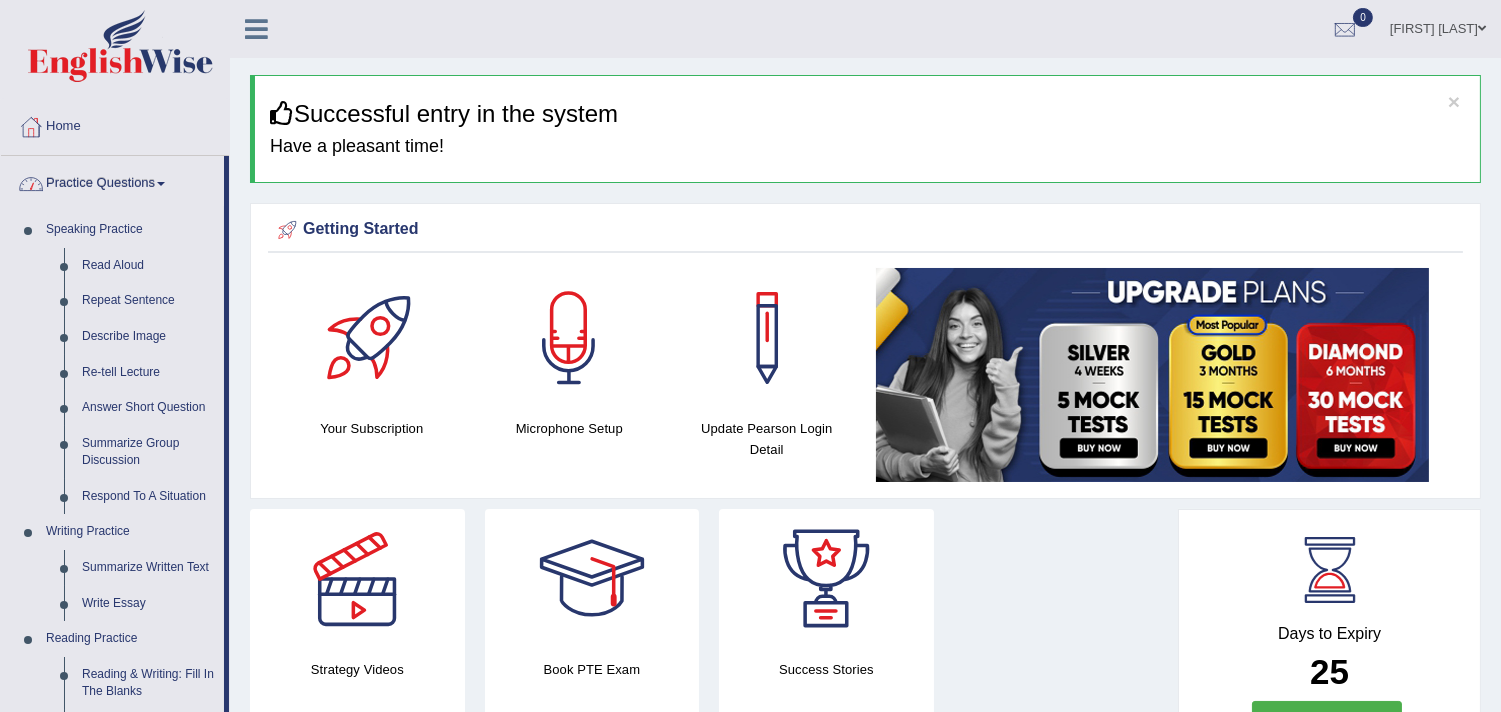 scroll, scrollTop: 0, scrollLeft: 0, axis: both 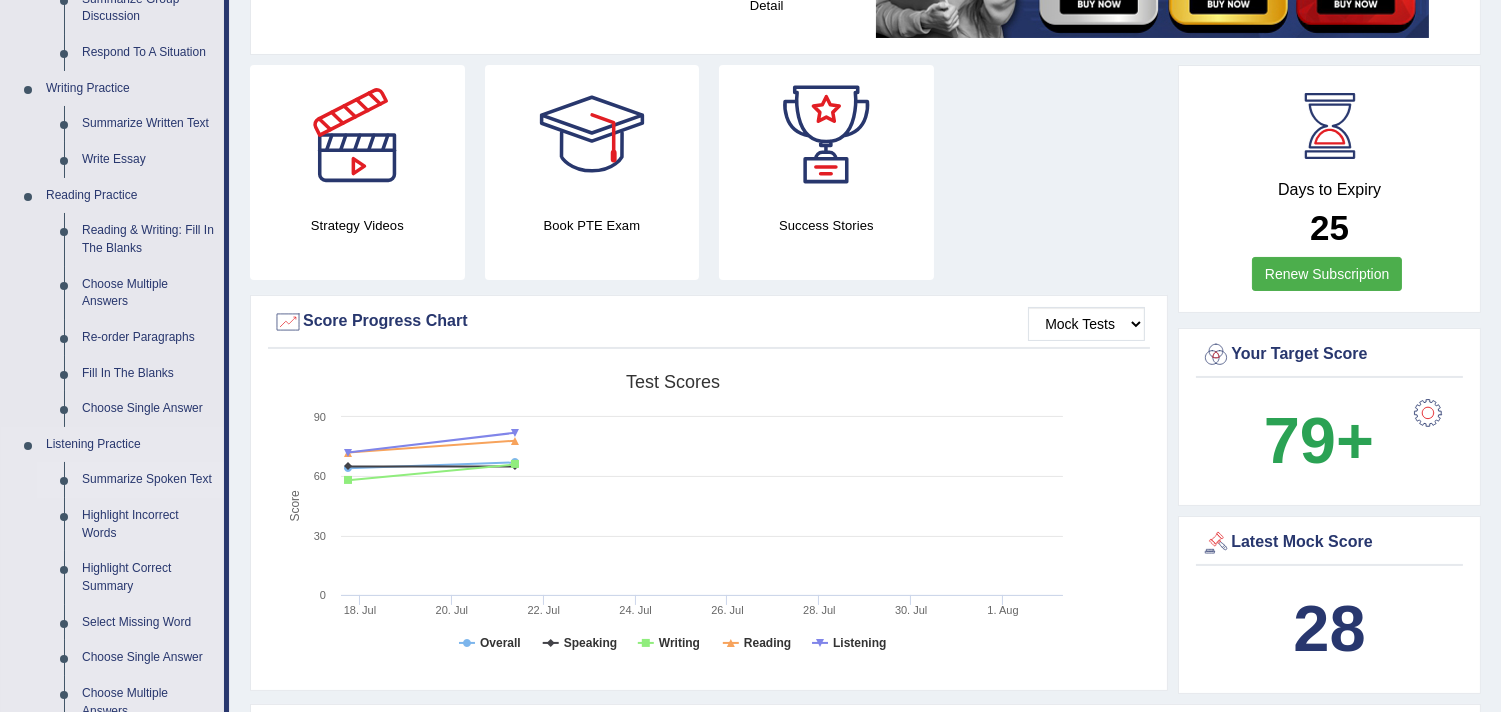 click on "Summarize Spoken Text" at bounding box center (148, 480) 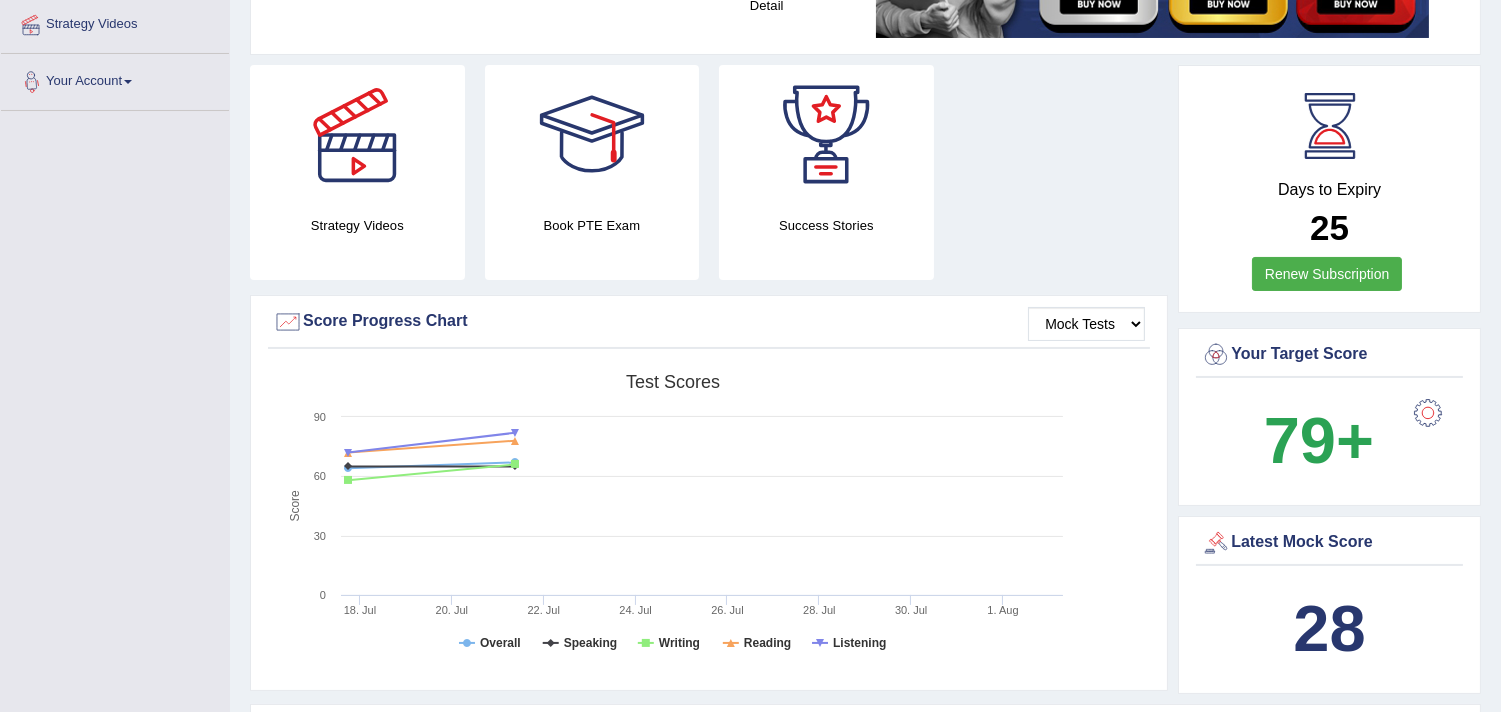 scroll, scrollTop: 525, scrollLeft: 0, axis: vertical 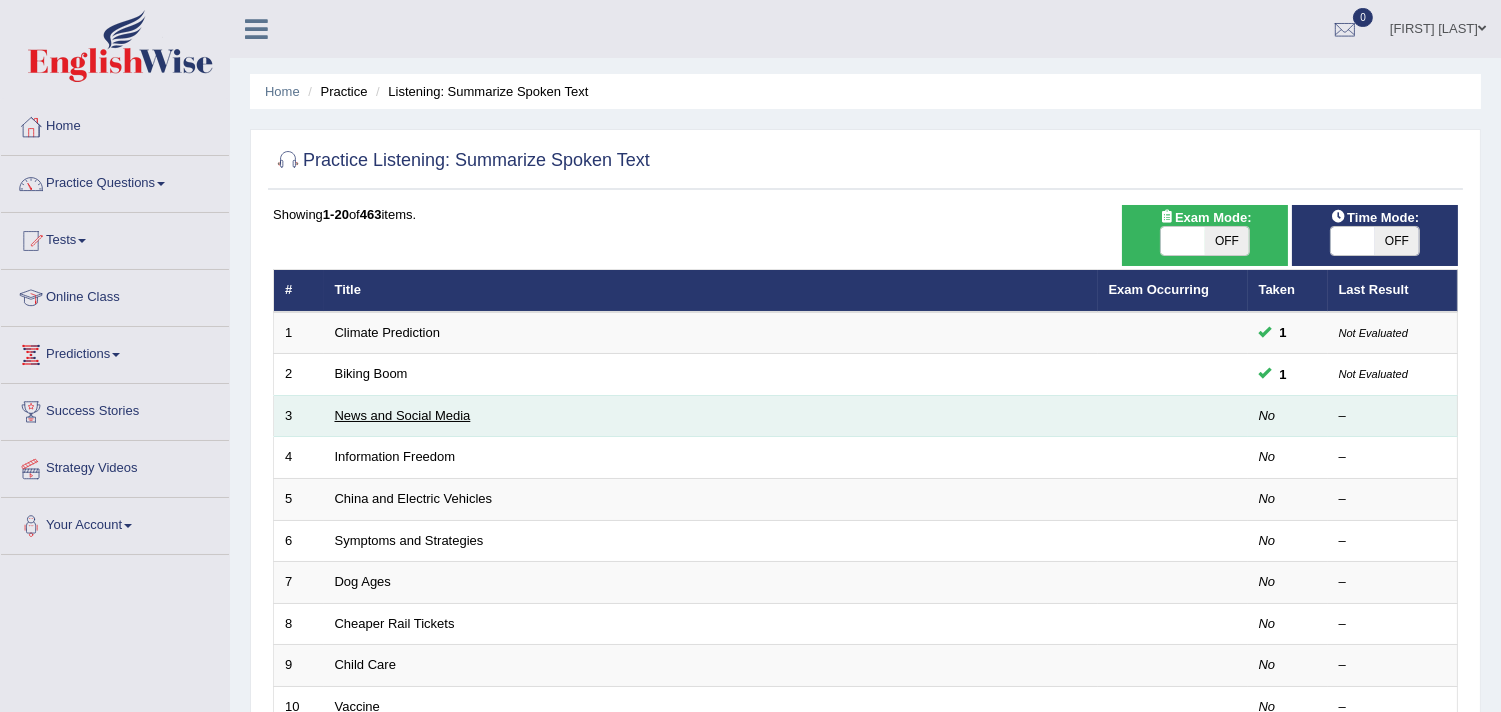 click on "News and Social Media" at bounding box center [403, 415] 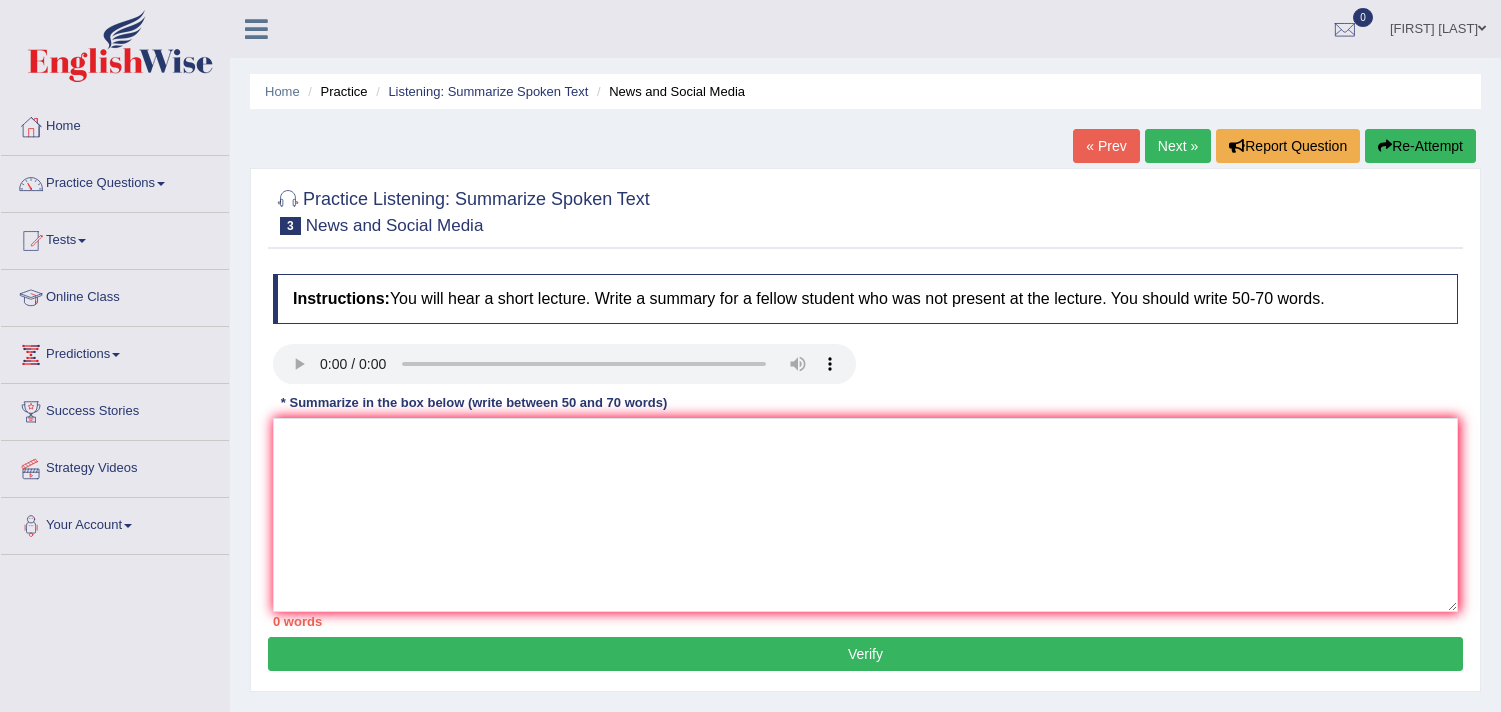 scroll, scrollTop: 111, scrollLeft: 0, axis: vertical 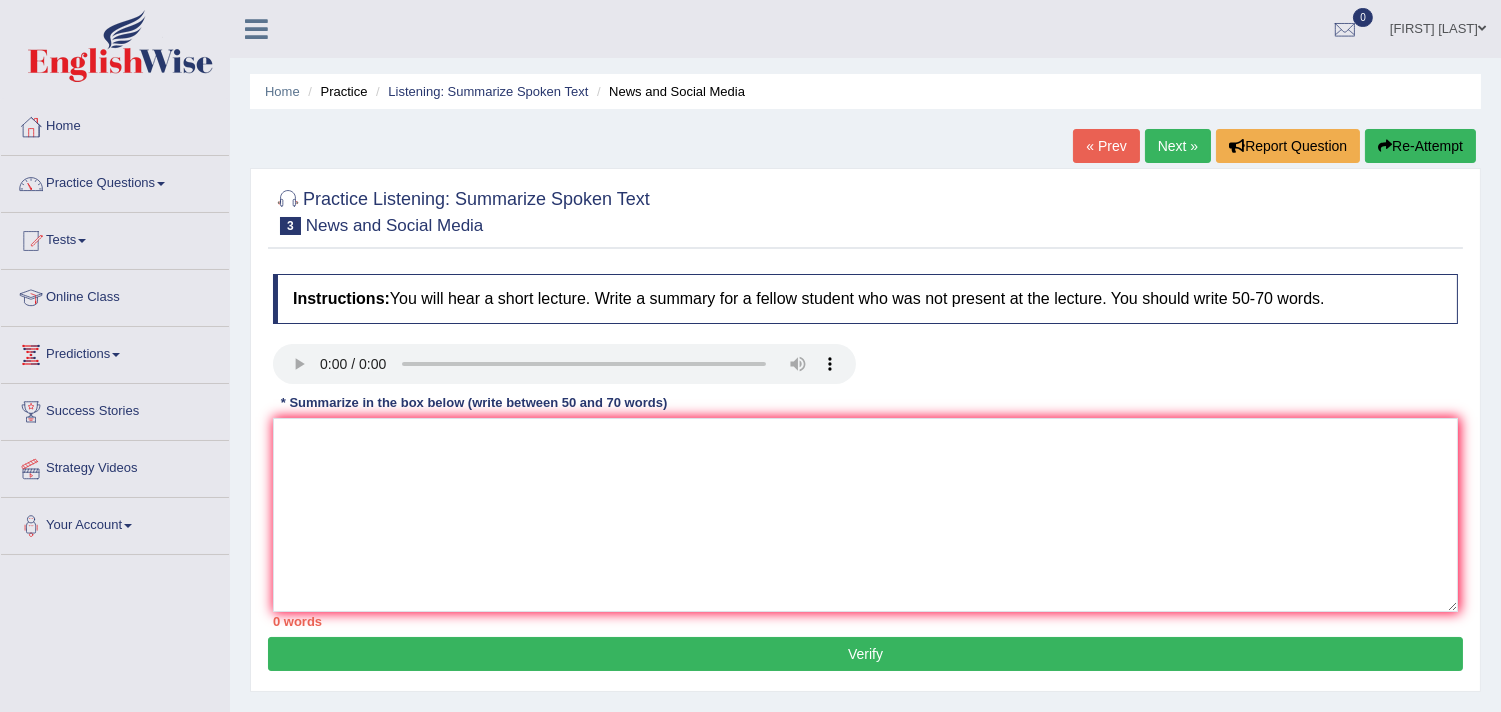 click on "Practice Questions" at bounding box center (115, 181) 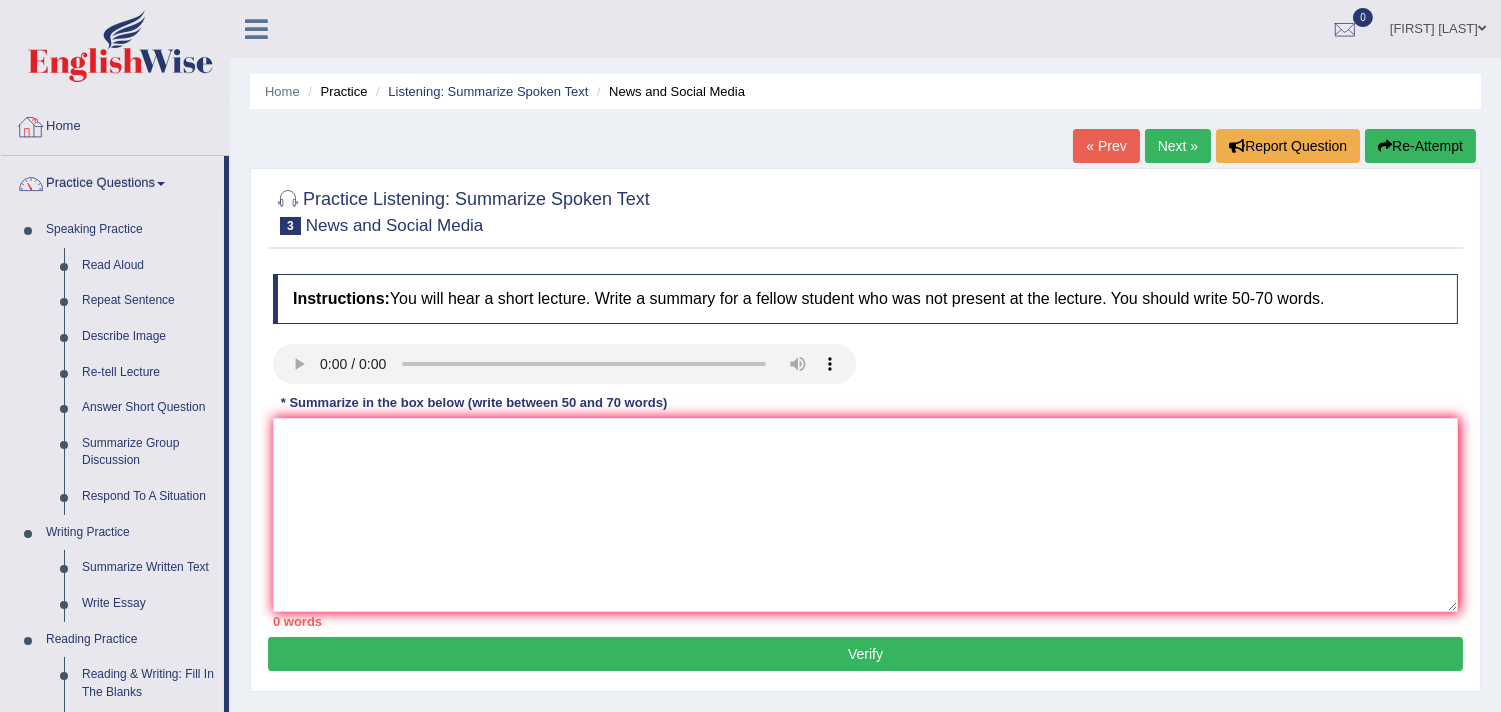 click on "Home" at bounding box center [115, 124] 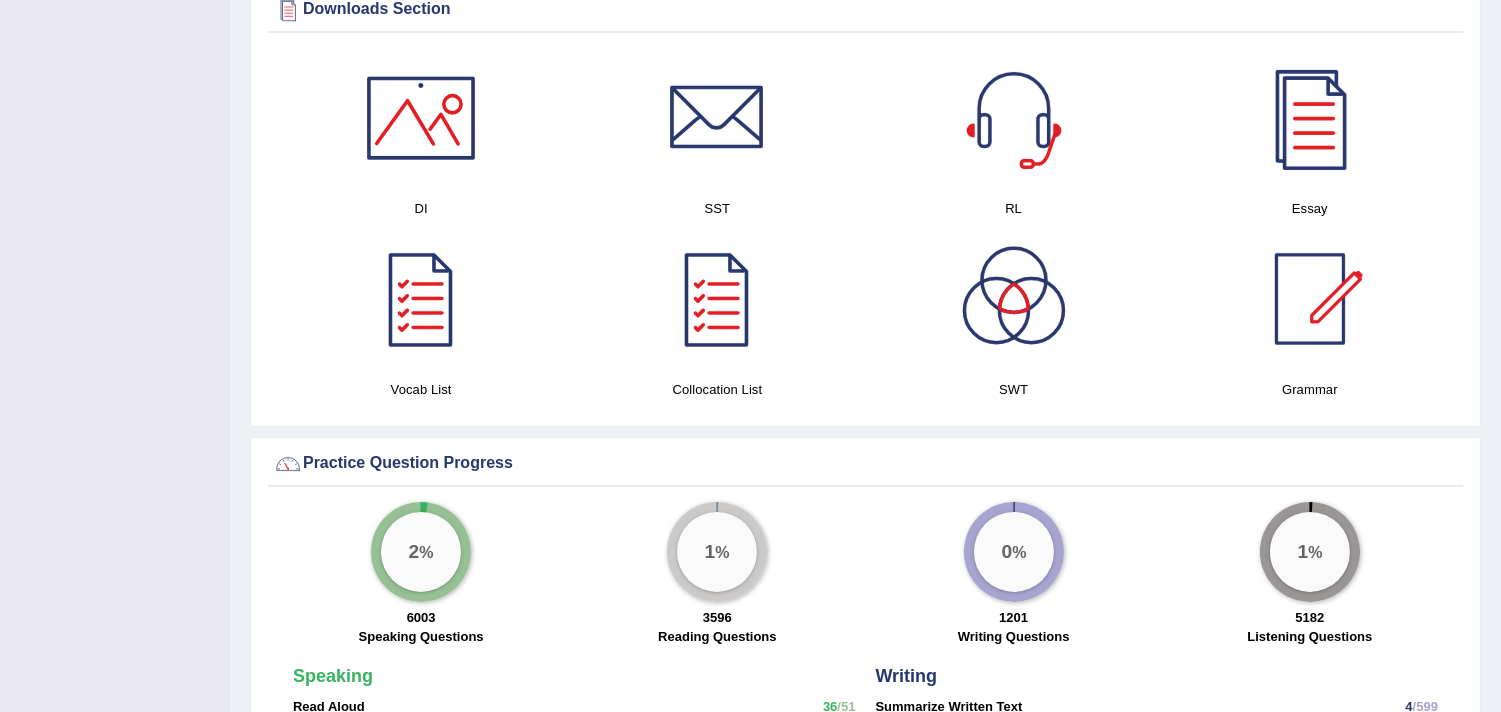 scroll, scrollTop: 1036, scrollLeft: 0, axis: vertical 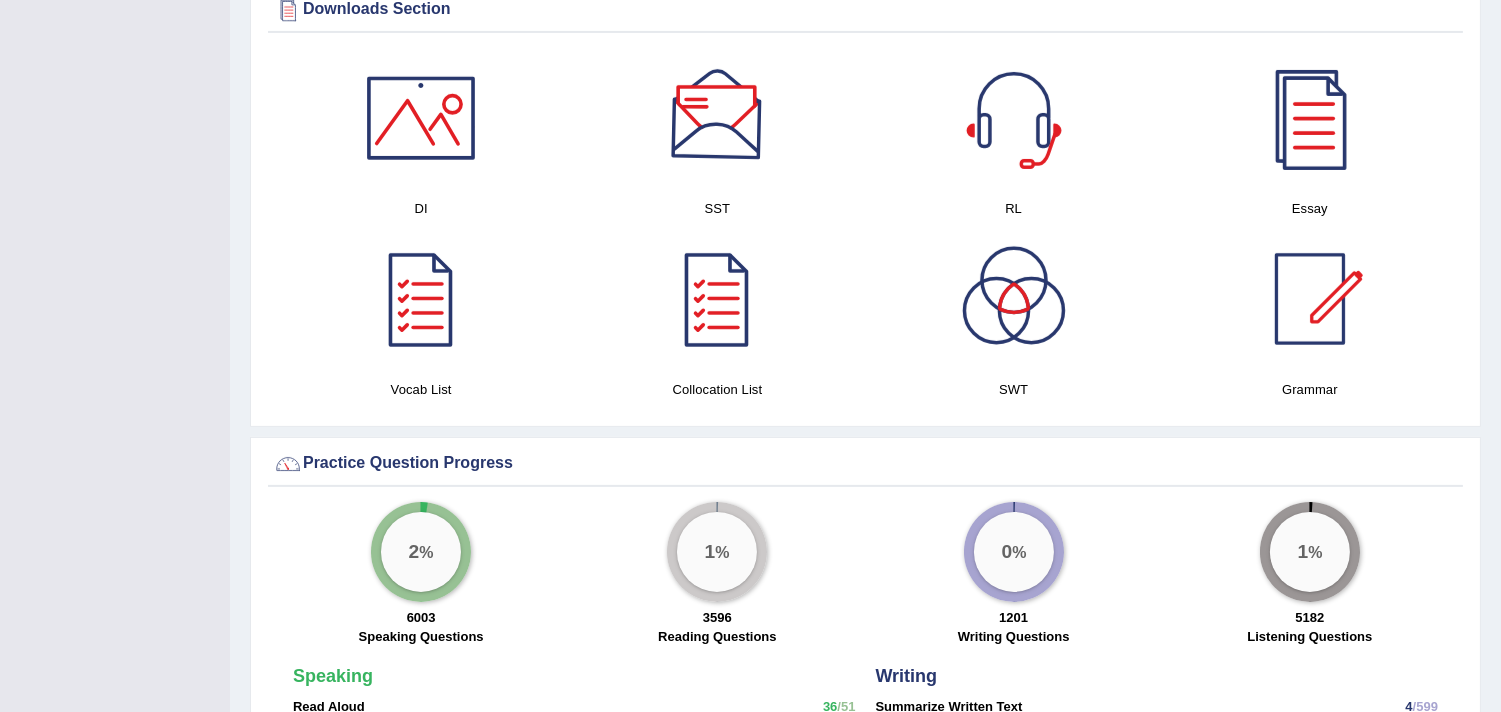 click at bounding box center (717, 118) 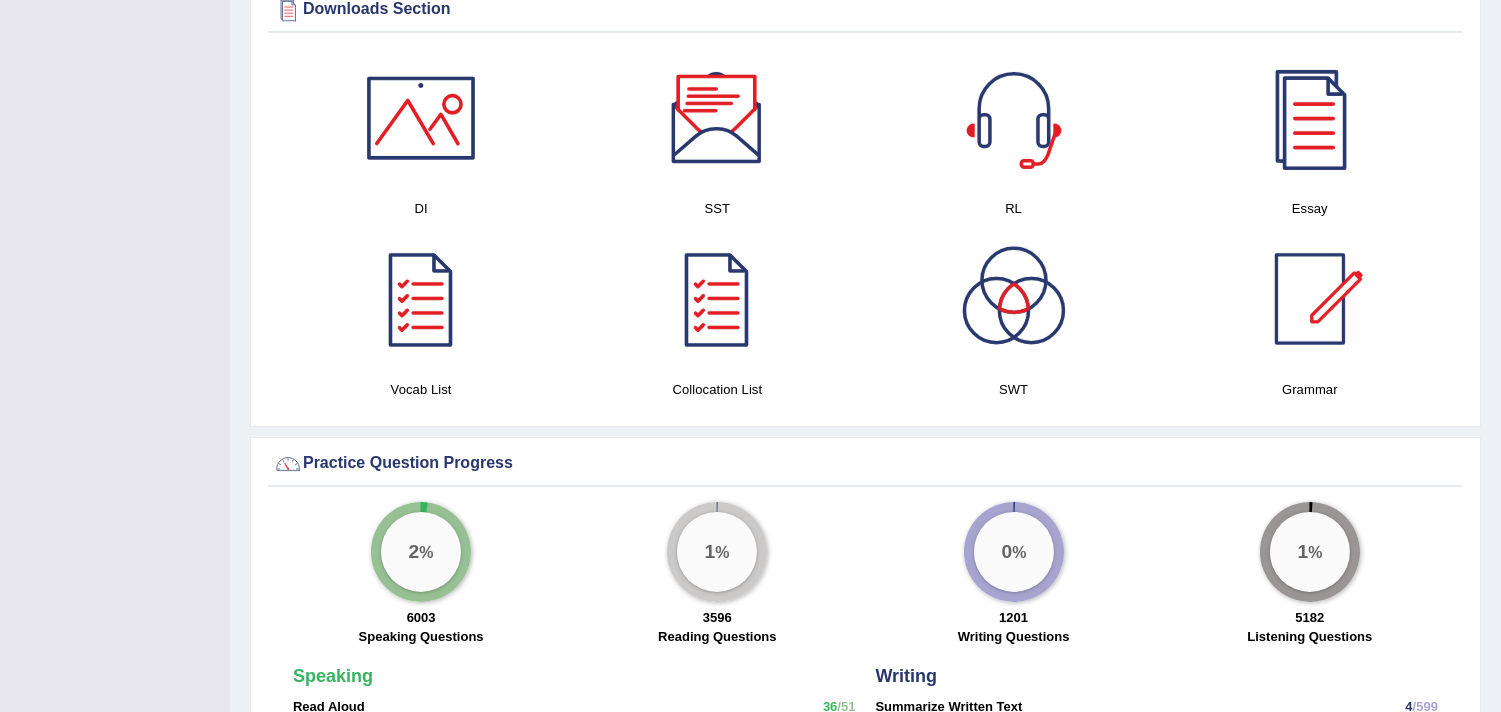 click at bounding box center [717, 118] 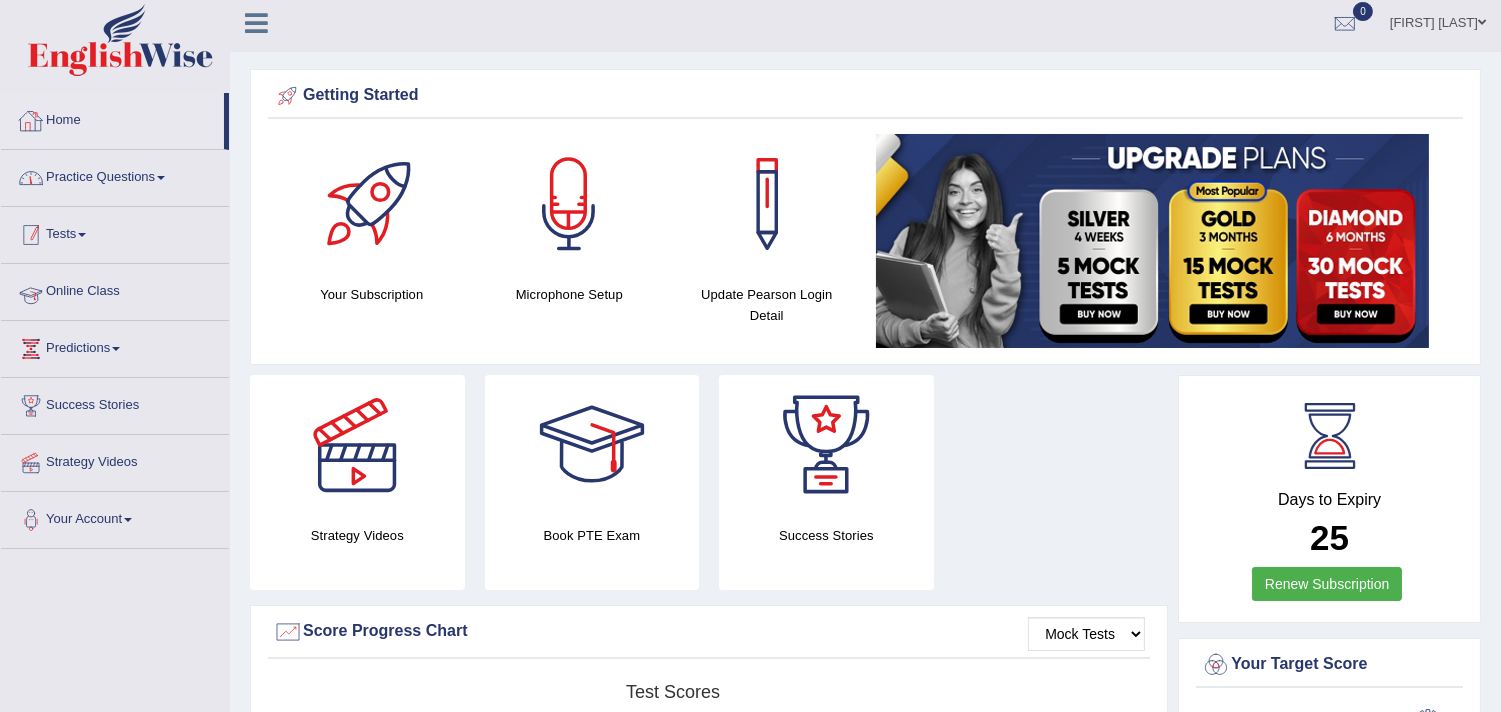 scroll, scrollTop: 0, scrollLeft: 0, axis: both 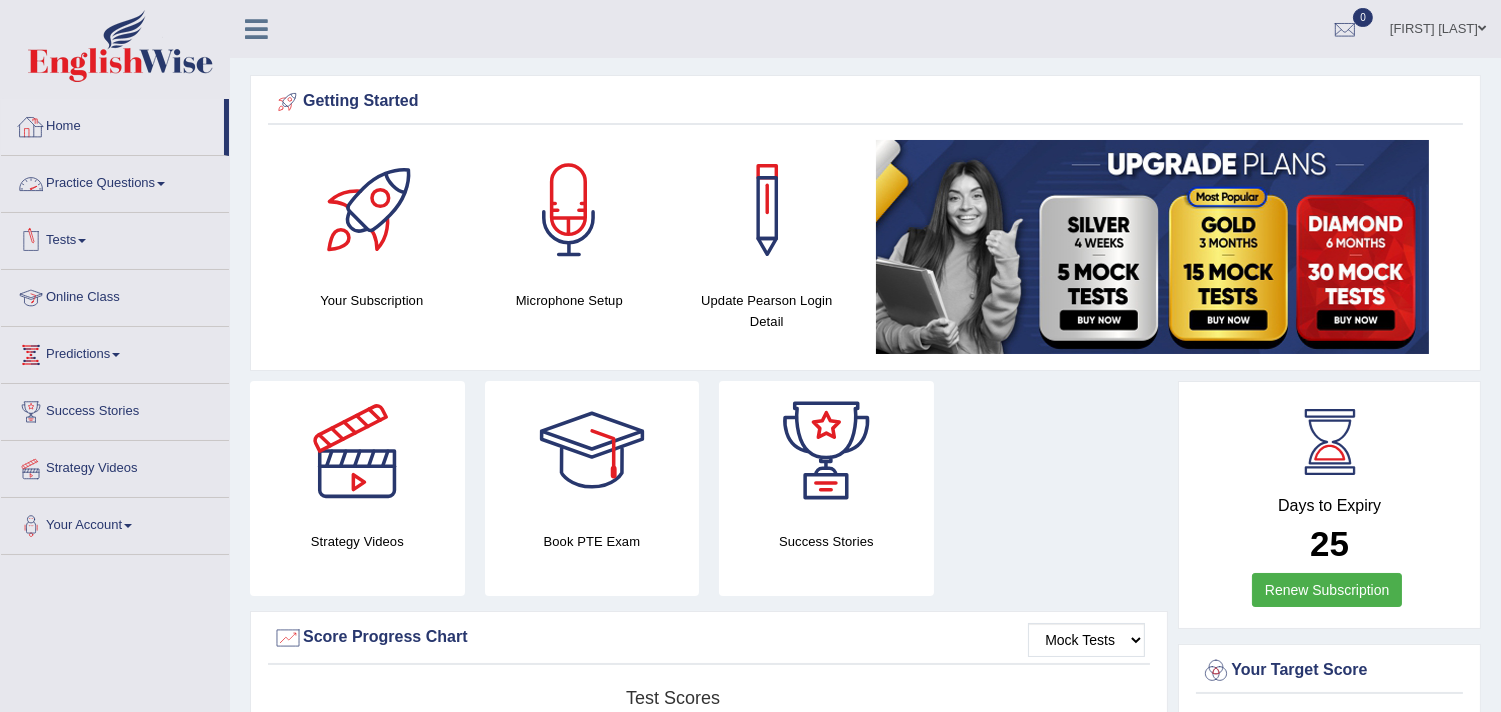 click on "Practice Questions" at bounding box center (115, 181) 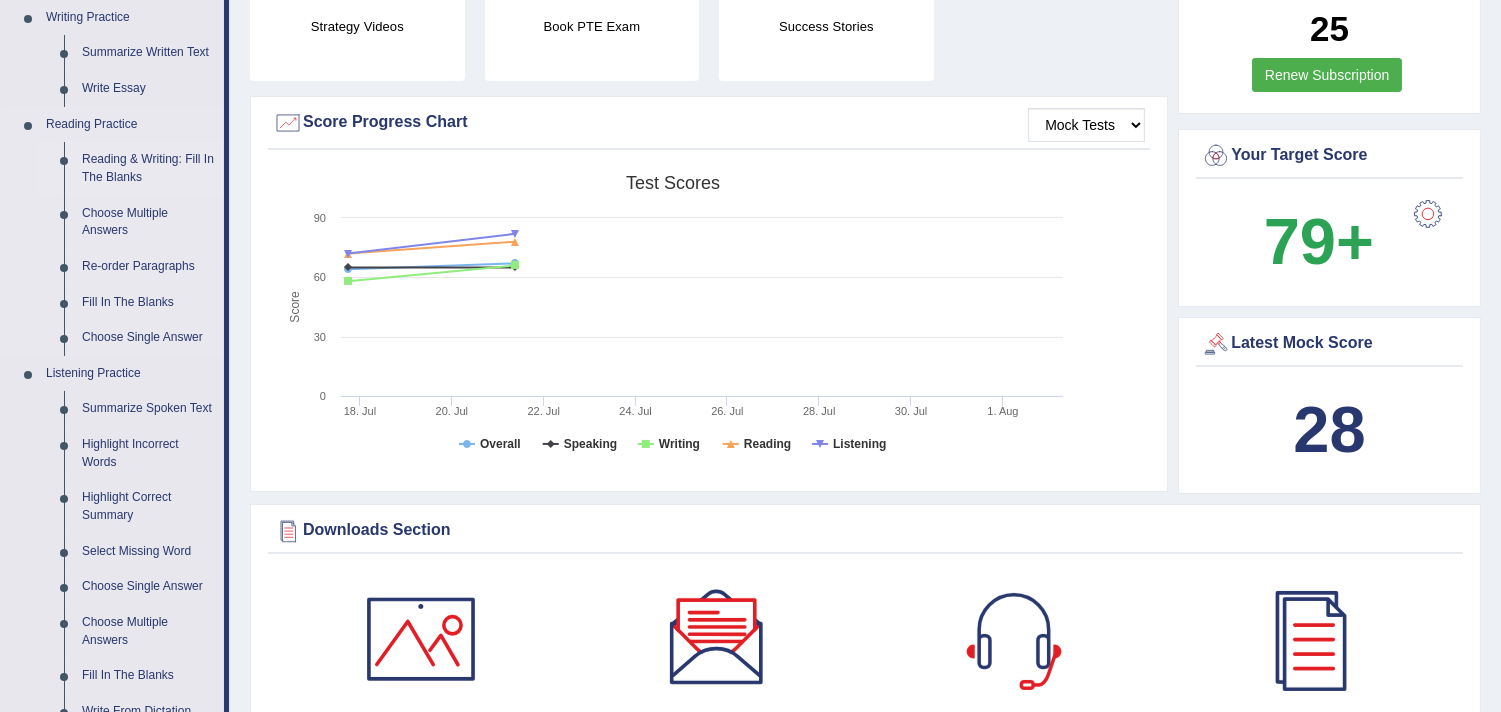 scroll, scrollTop: 666, scrollLeft: 0, axis: vertical 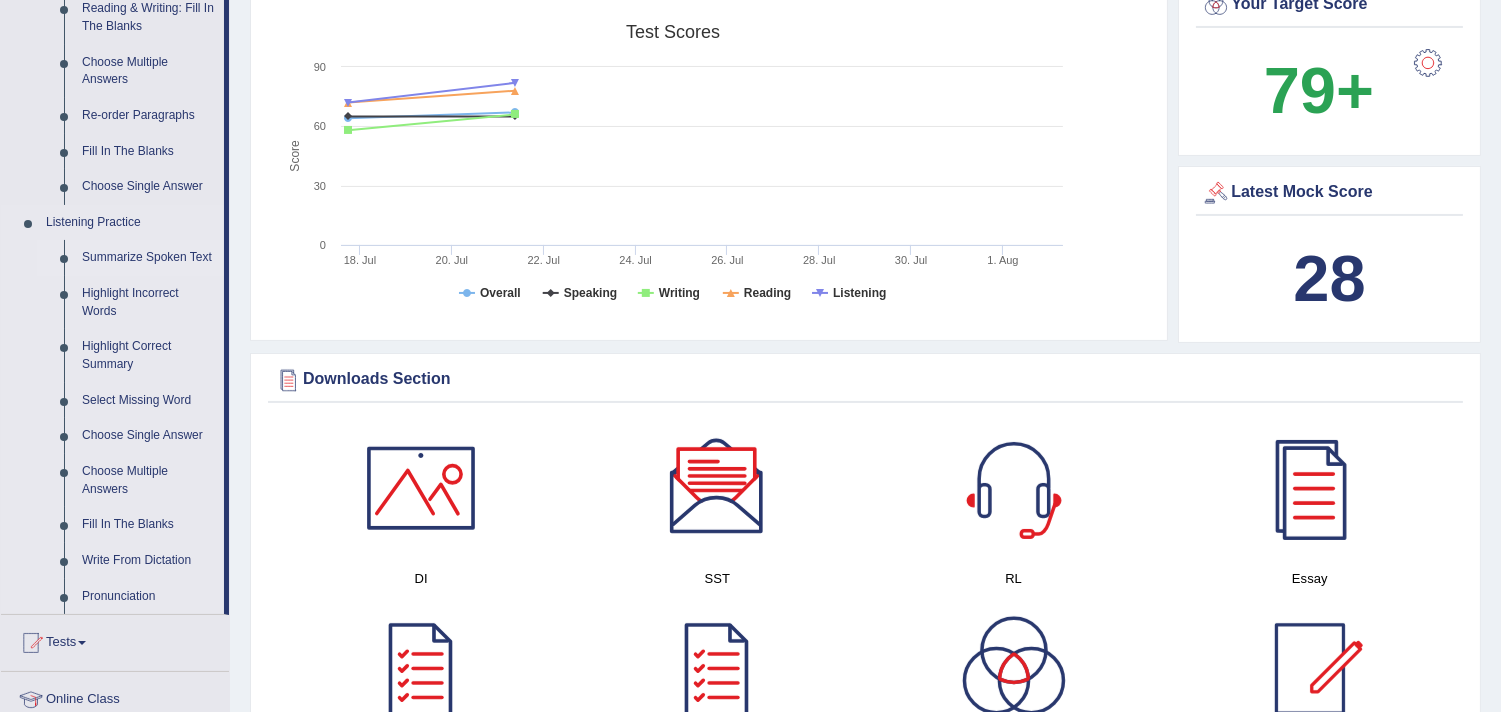 click on "Summarize Spoken Text" at bounding box center (148, 258) 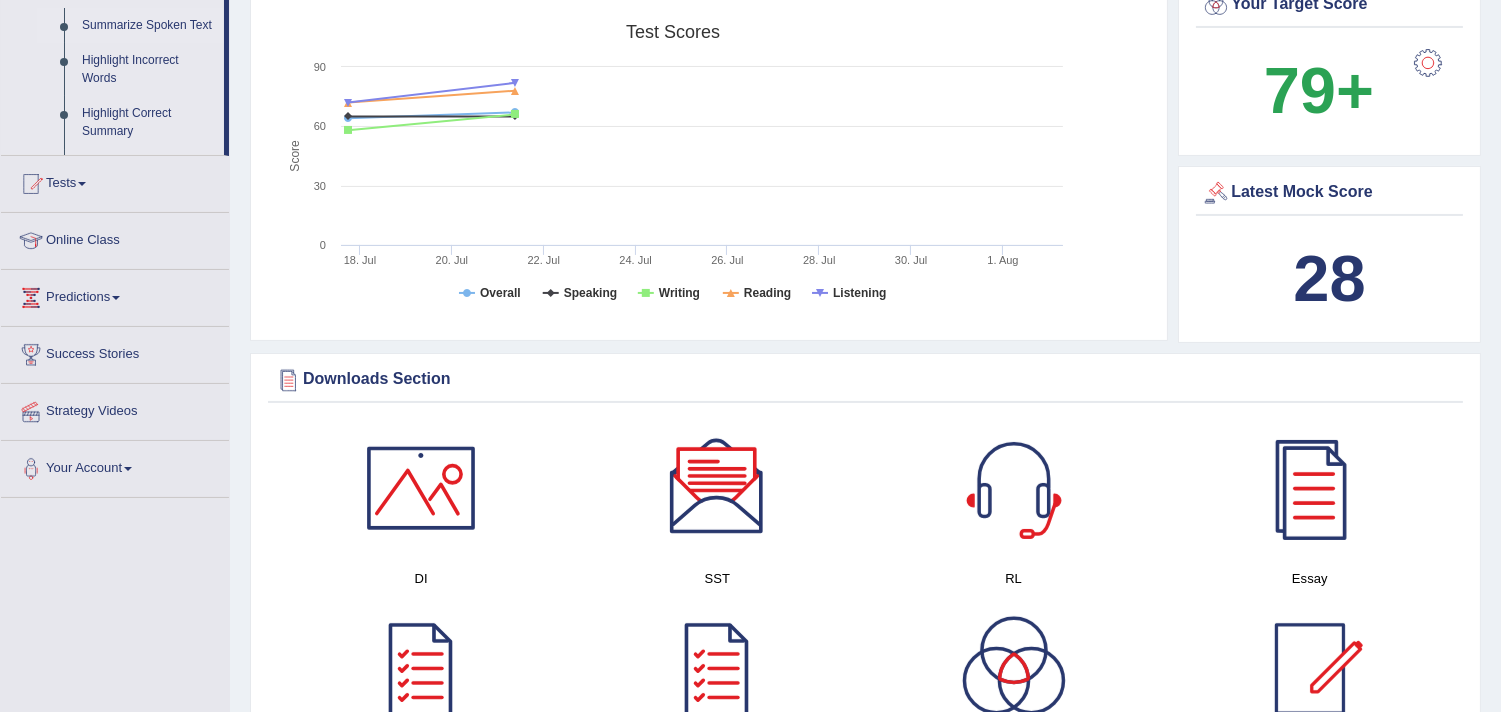 scroll, scrollTop: 512, scrollLeft: 0, axis: vertical 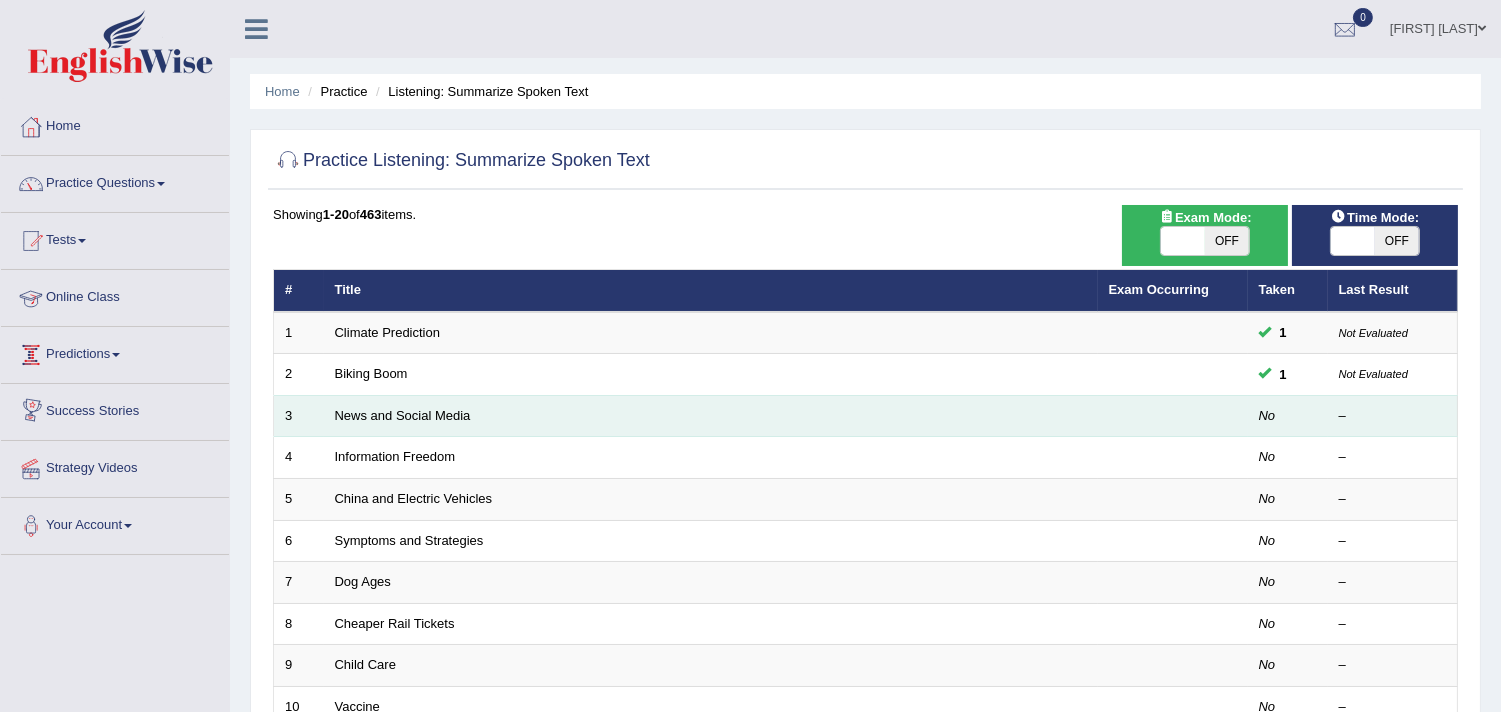 click on "News and Social Media" at bounding box center [711, 416] 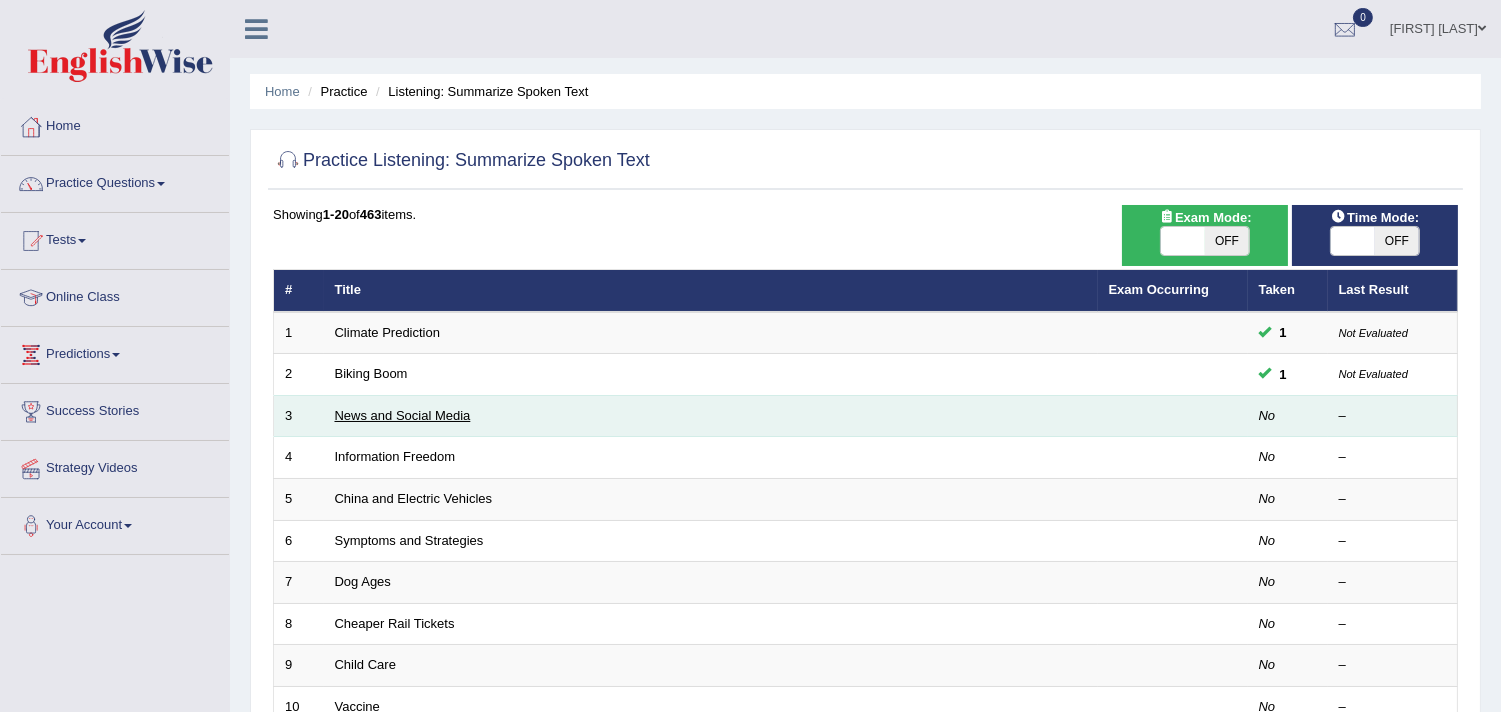 click on "News and Social Media" at bounding box center [403, 415] 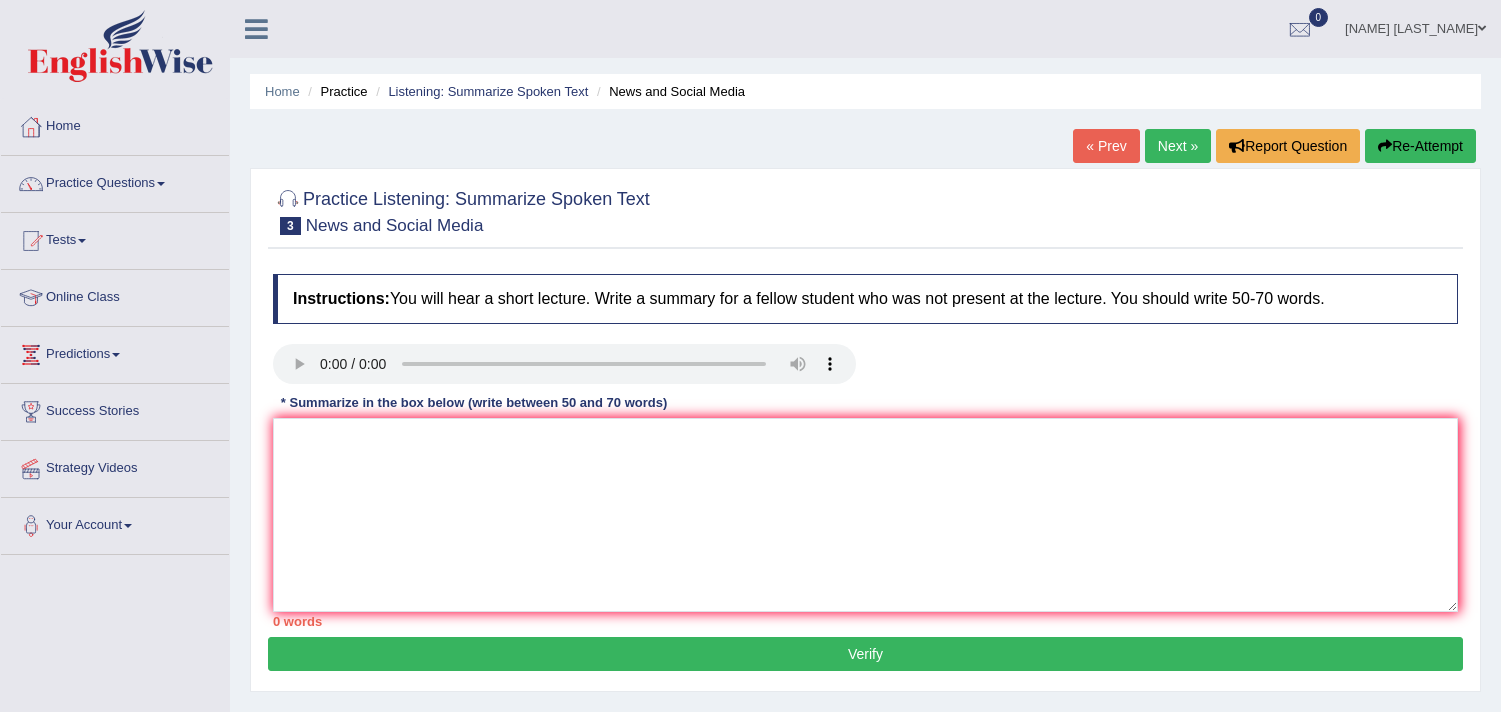 scroll, scrollTop: 0, scrollLeft: 0, axis: both 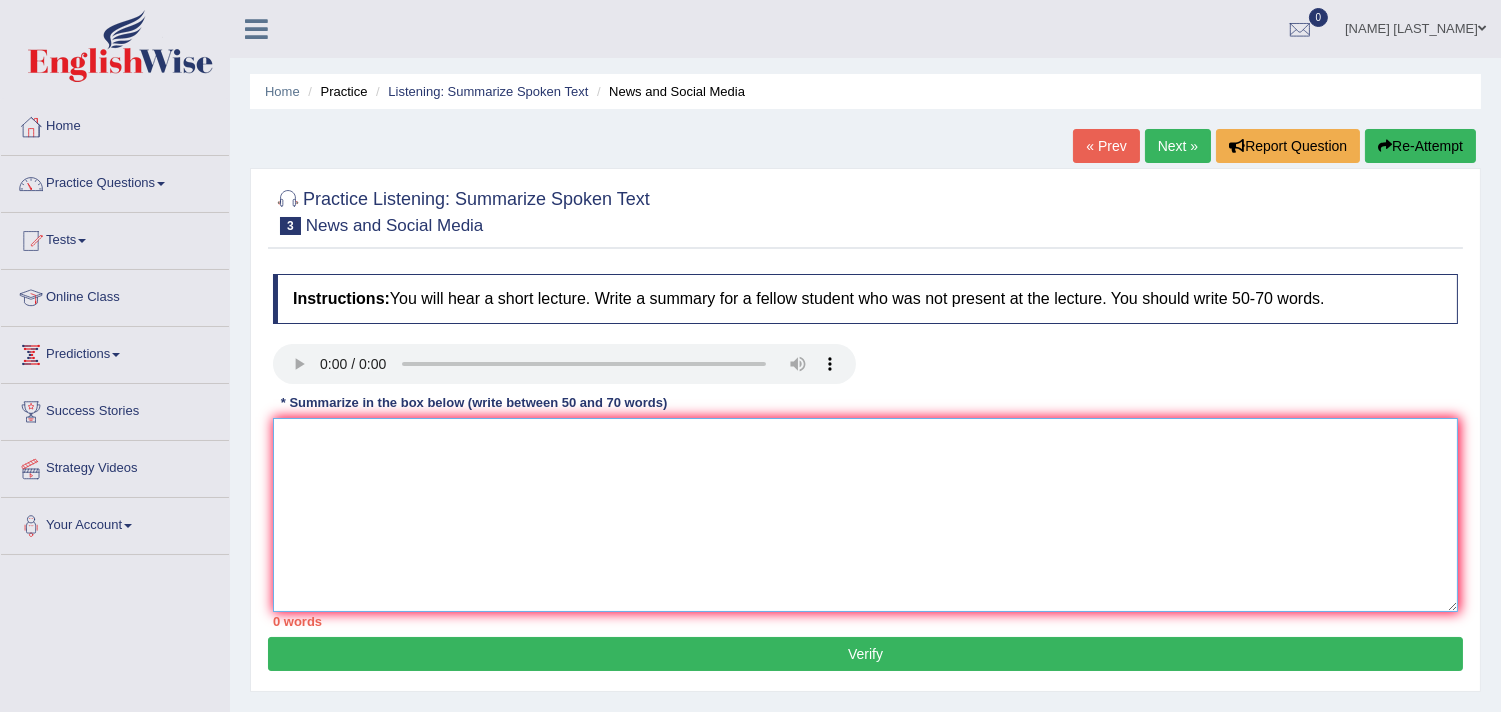 click at bounding box center [865, 515] 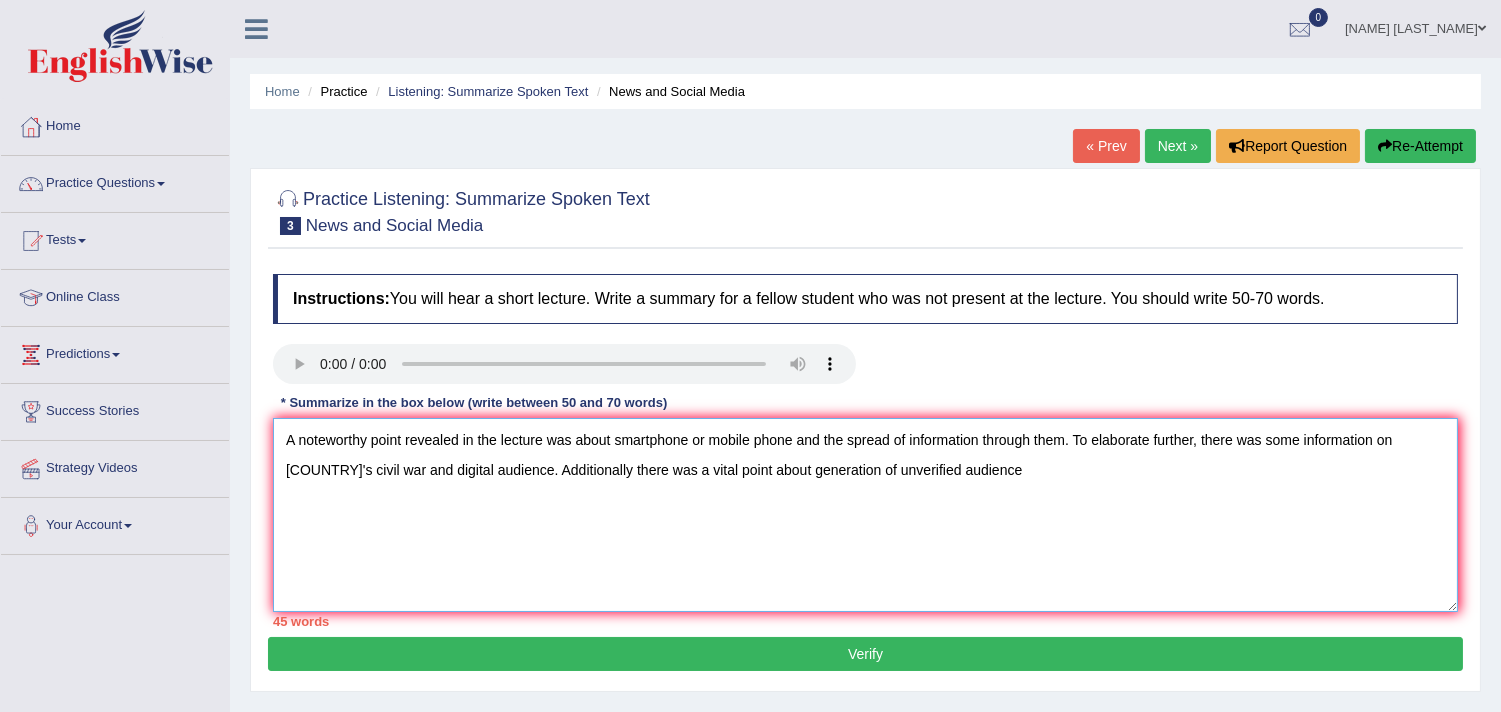 click on "A noteworthy point revealed in the lecture was about smartphone or mobile phone and the spread of information through them. To elaborate further, there was some information on [COUNTRY]'s civil war and digital audience. Additionally there was a vital point about generation of unverified audience" at bounding box center [865, 515] 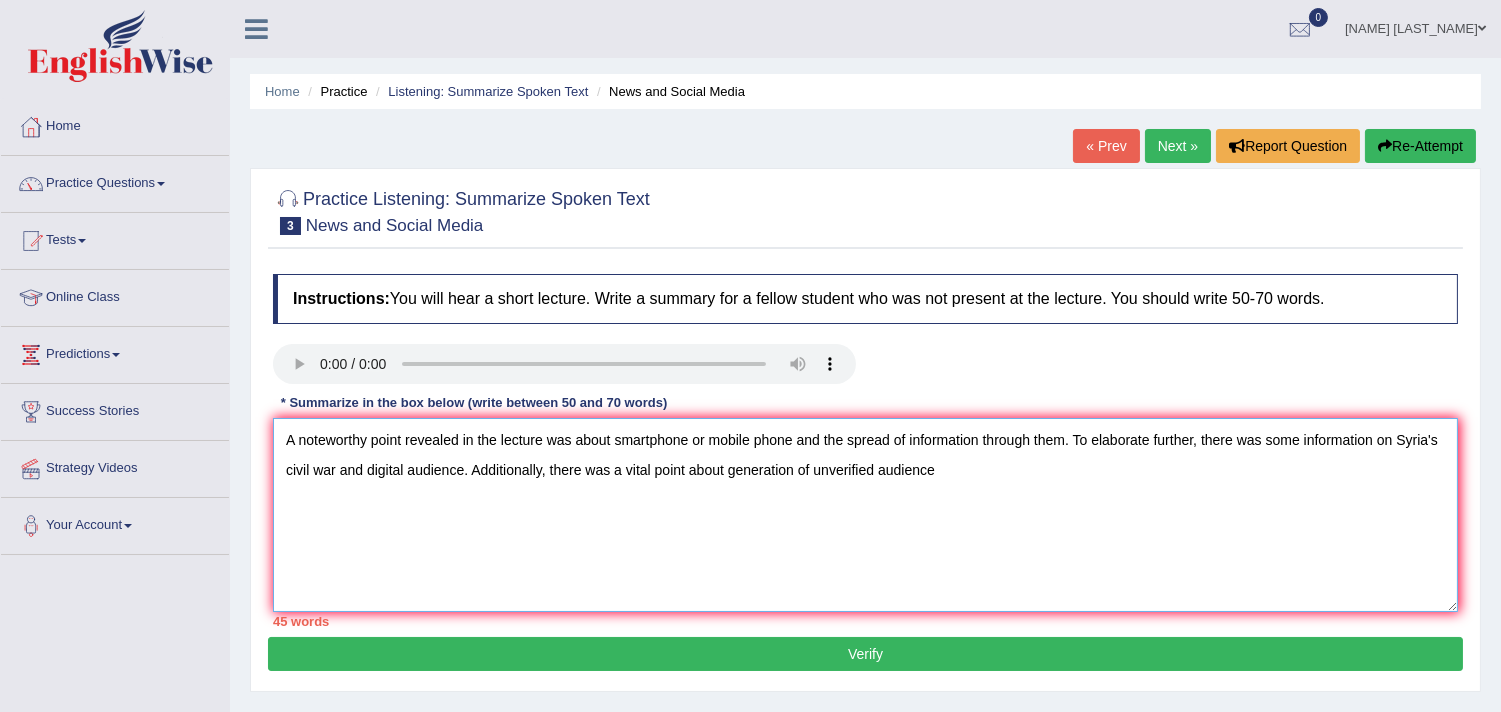 click on "A noteworthy point revealed in the lecture was about smartphone or mobile phone and the spread of information through them. To elaborate further, there was some information on Syria's civil war and digital audience. Additionally, there was a vital point about generation of unverified audience" at bounding box center (865, 515) 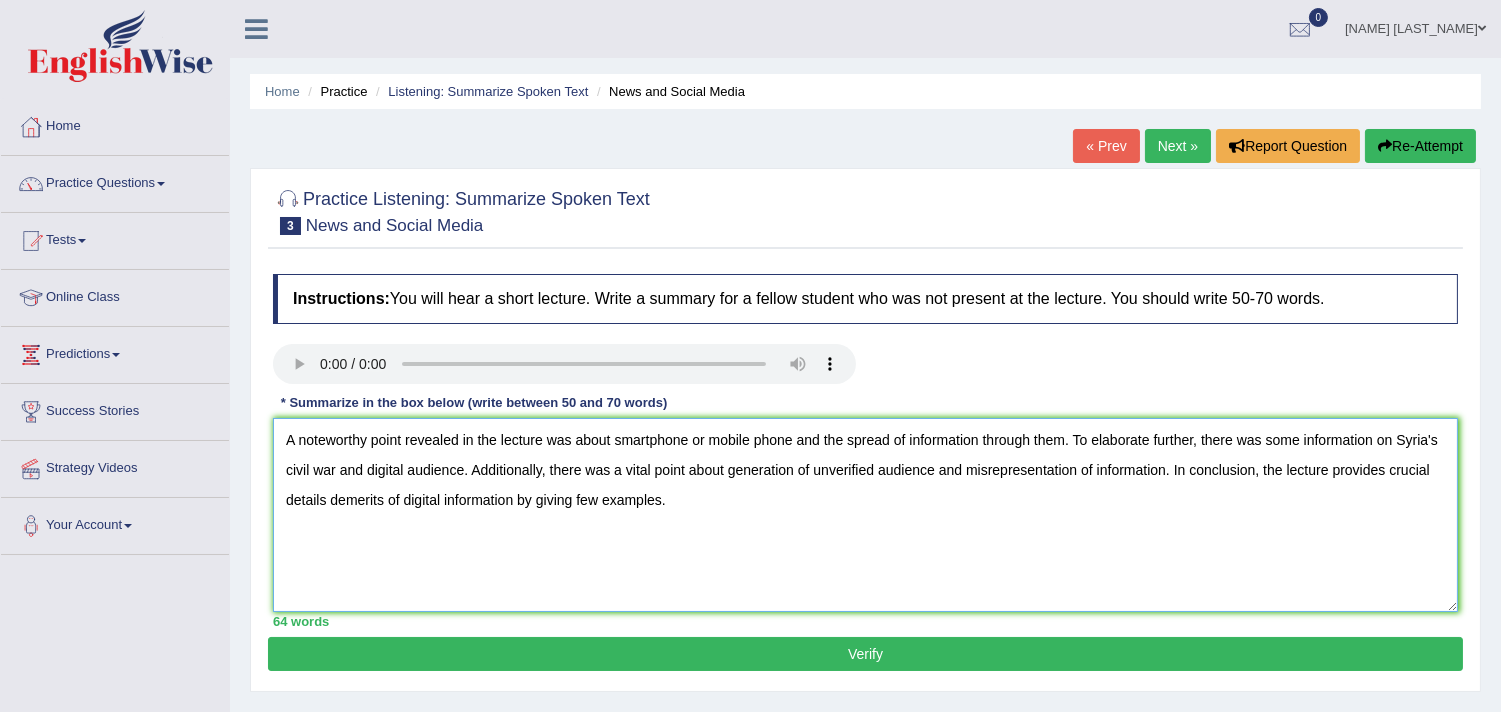 click on "A noteworthy point revealed in the lecture was about smartphone or mobile phone and the spread of information through them. To elaborate further, there was some information on Syria's civil war and digital audience. Additionally, there was a vital point about generation of unverified audience and misrepresentation of information. In conclusion, the lecture provides crucial details demerits of digital information by giving few examples." at bounding box center (865, 515) 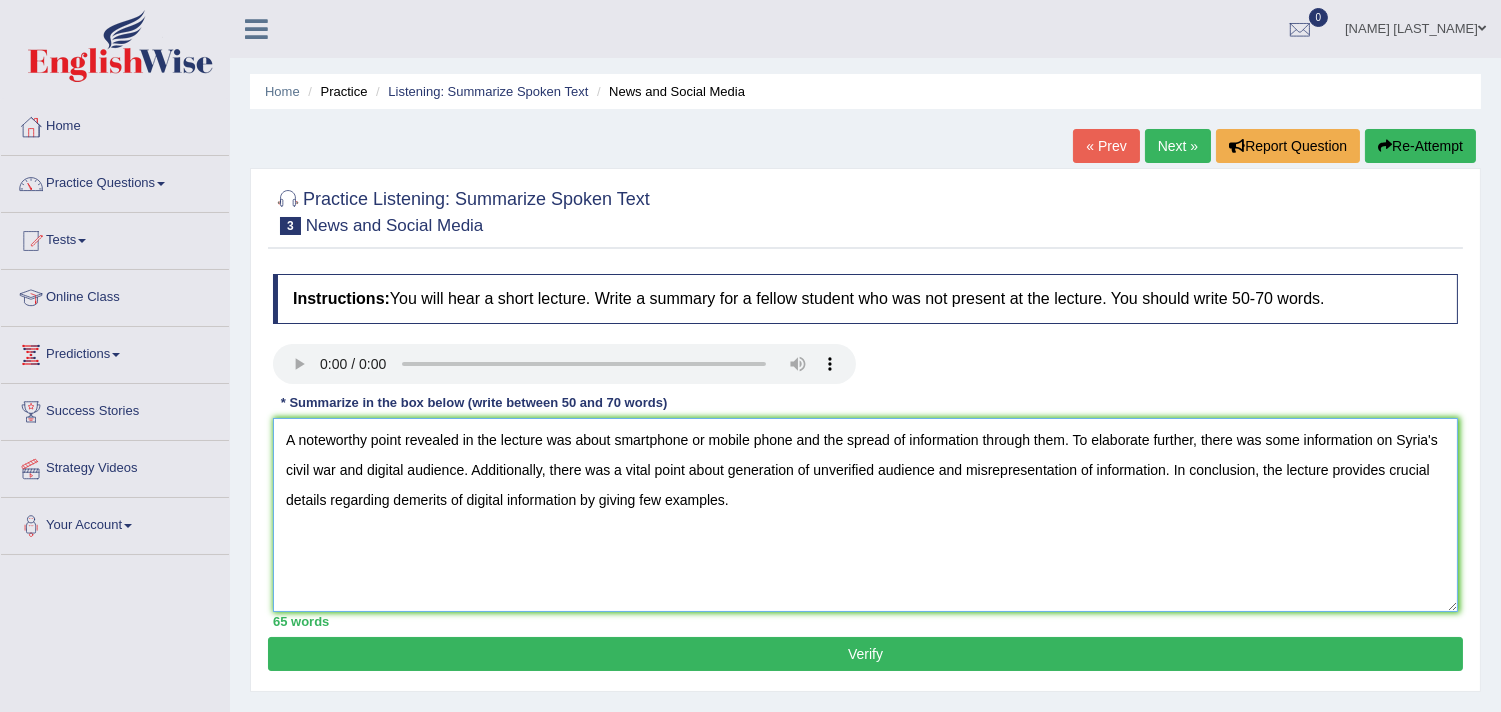 type on "A noteworthy point revealed in the lecture was about smartphone or mobile phone and the spread of information through them. To elaborate further, there was some information on Syria's civil war and digital audience. Additionally, there was a vital point about generation of unverified audience and misrepresentation of information. In conclusion, the lecture provides crucial details regarding demerits of digital information by giving few examples." 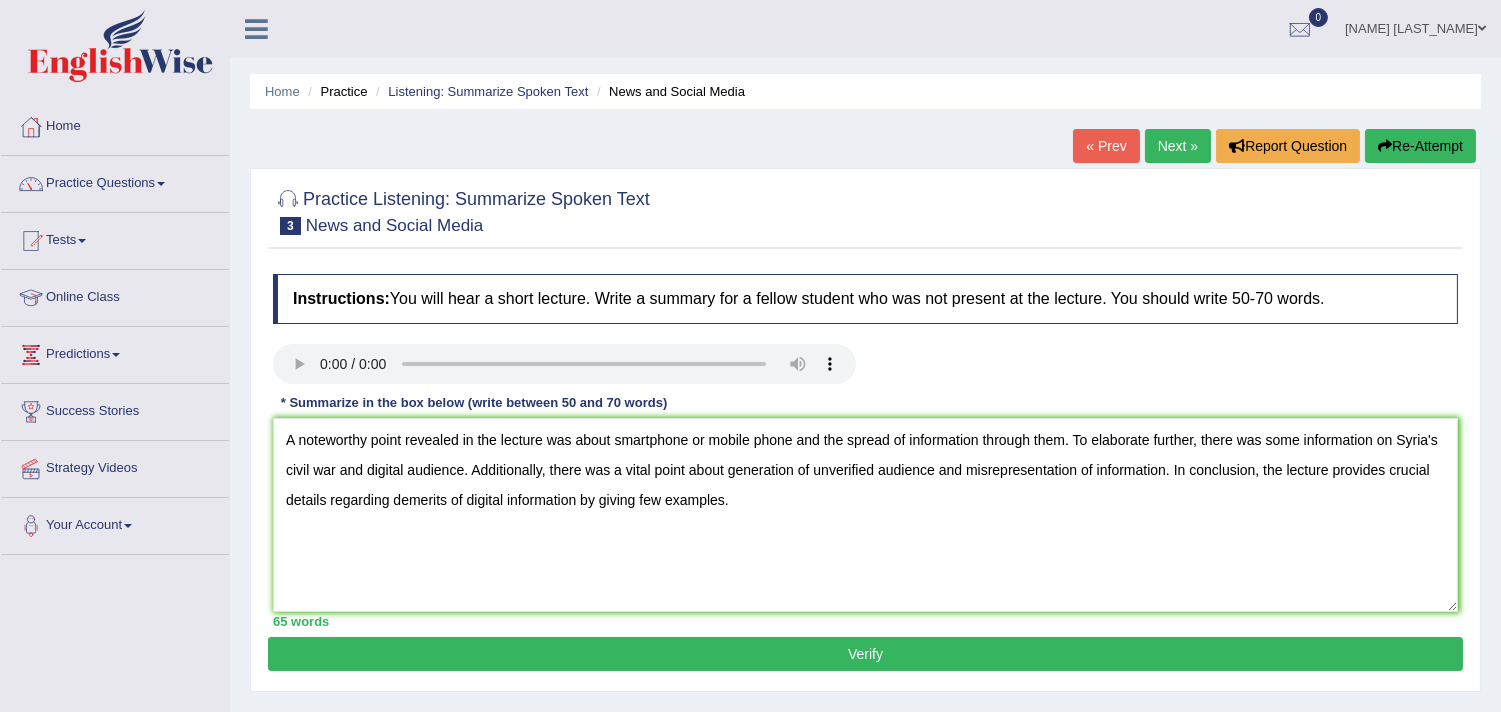 click on "Verify" at bounding box center [865, 654] 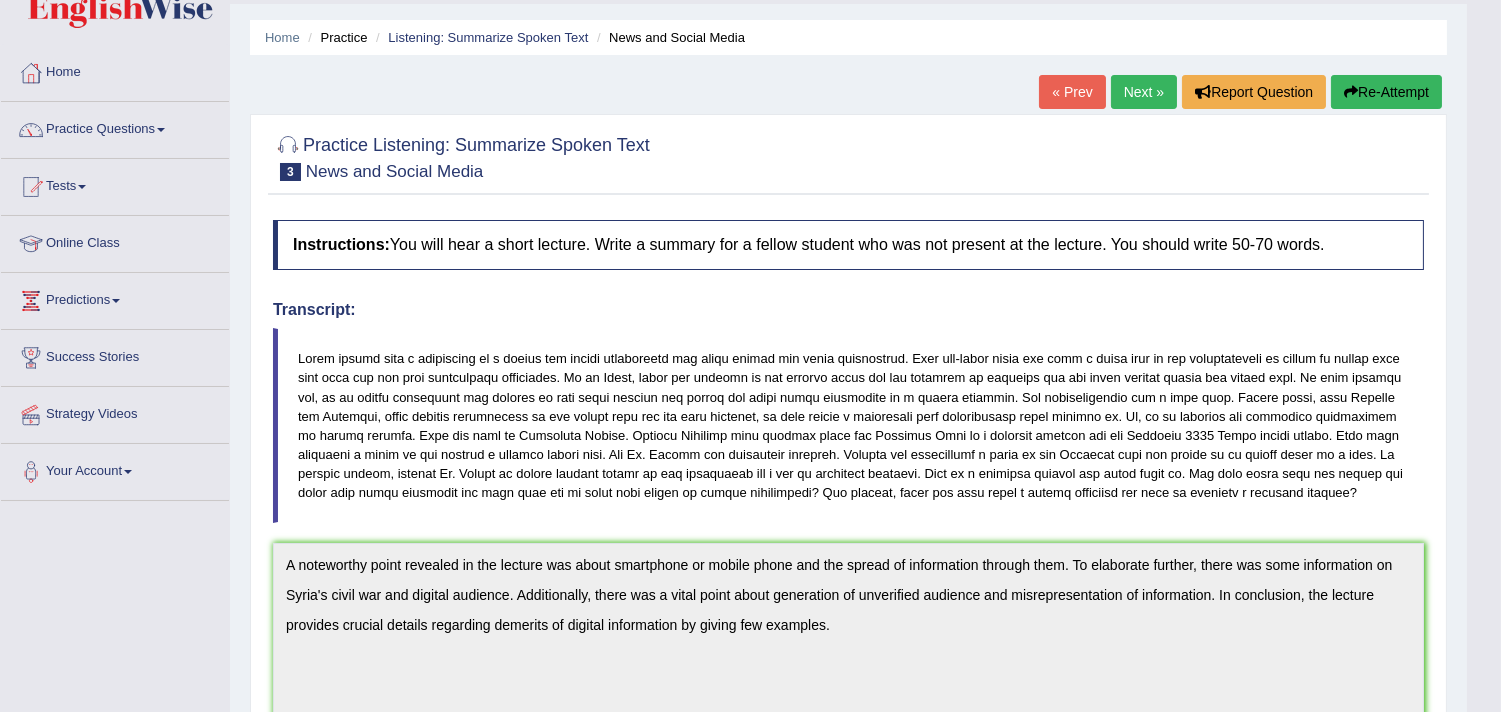 scroll, scrollTop: 0, scrollLeft: 0, axis: both 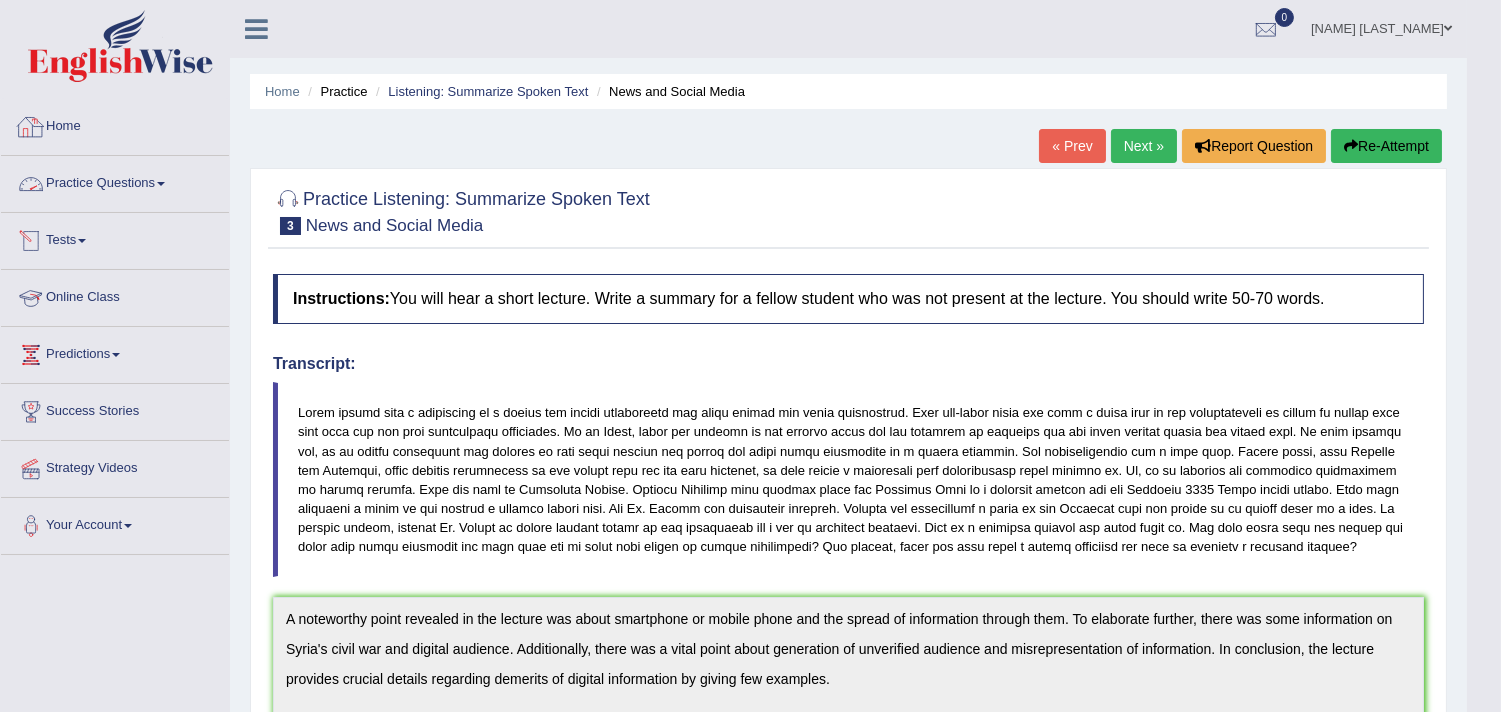 click on "Practice Questions" at bounding box center (115, 181) 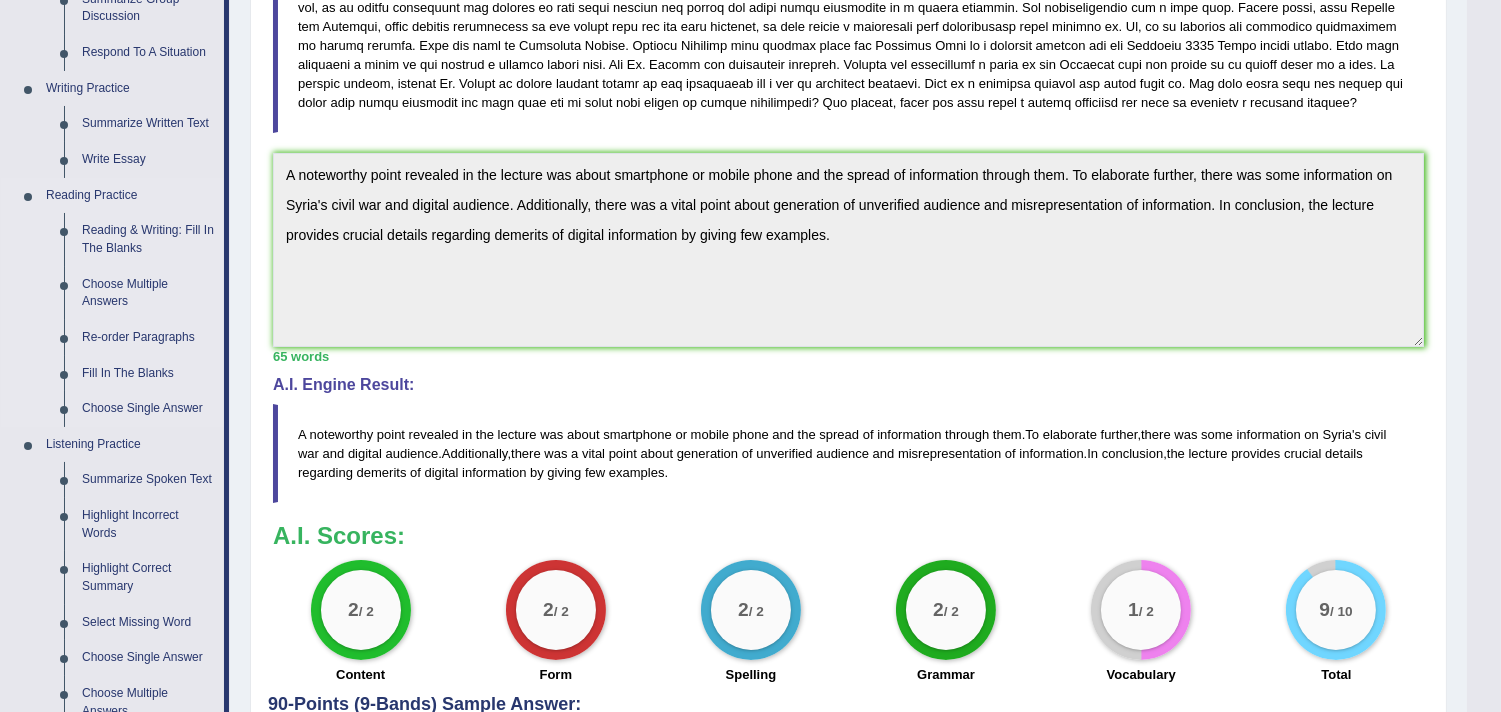 scroll, scrollTop: 555, scrollLeft: 0, axis: vertical 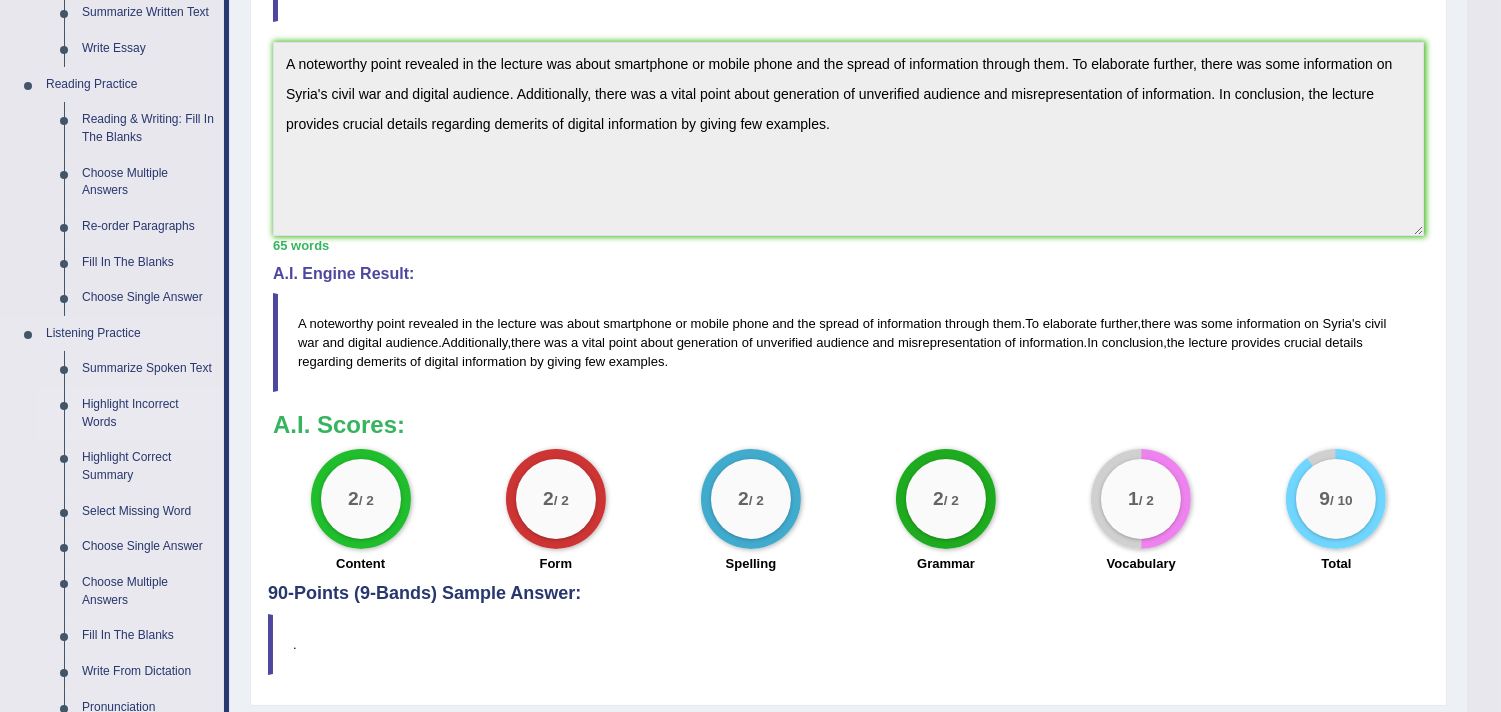 click on "Highlight Incorrect Words" at bounding box center [148, 413] 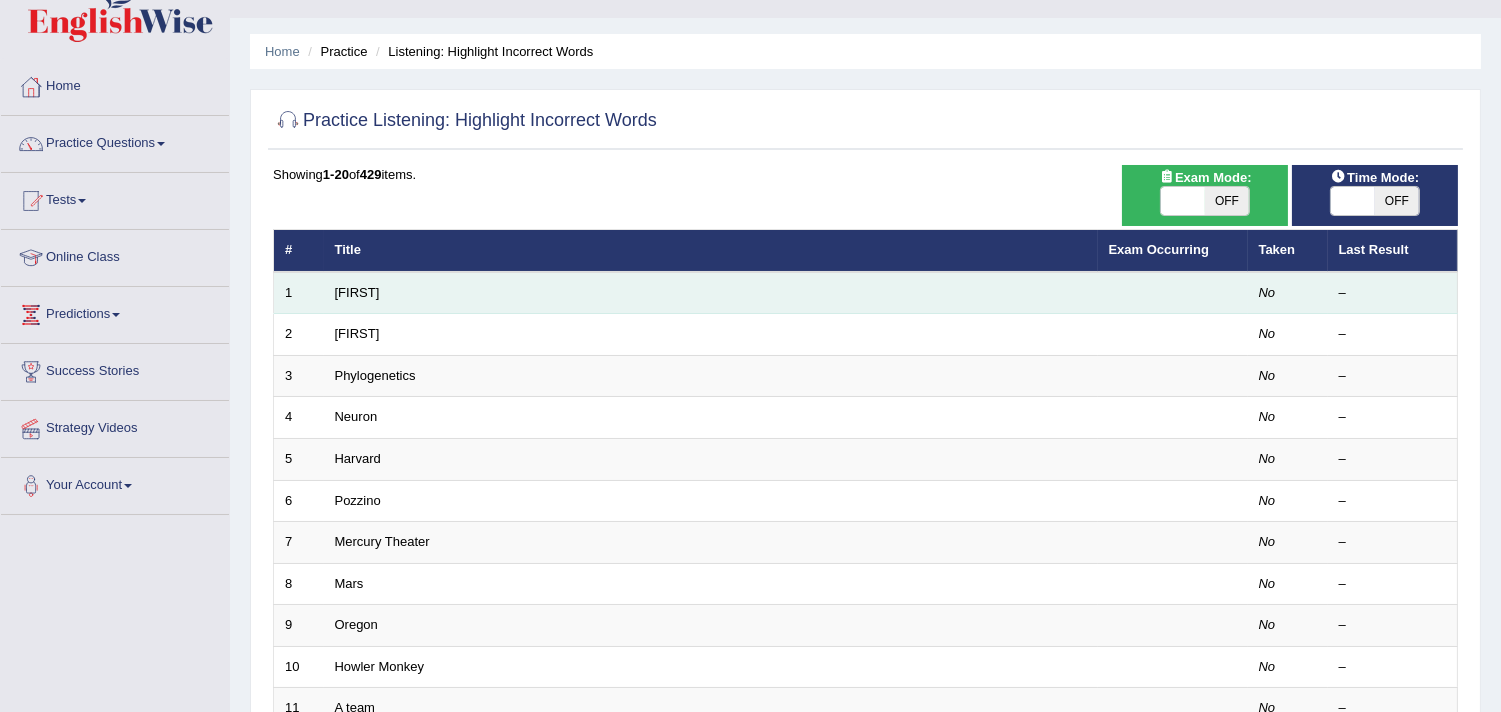 scroll, scrollTop: 111, scrollLeft: 0, axis: vertical 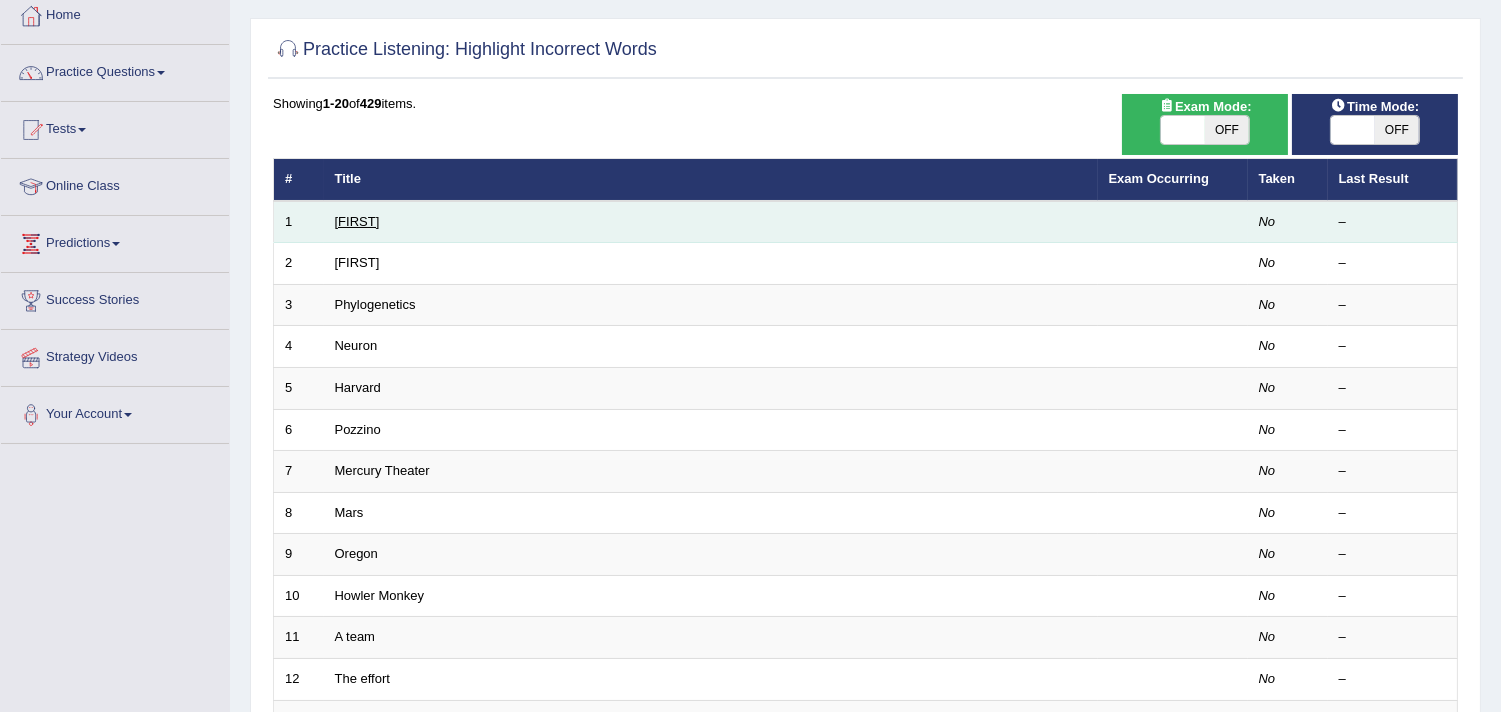 click on "[FIRST]" at bounding box center (357, 221) 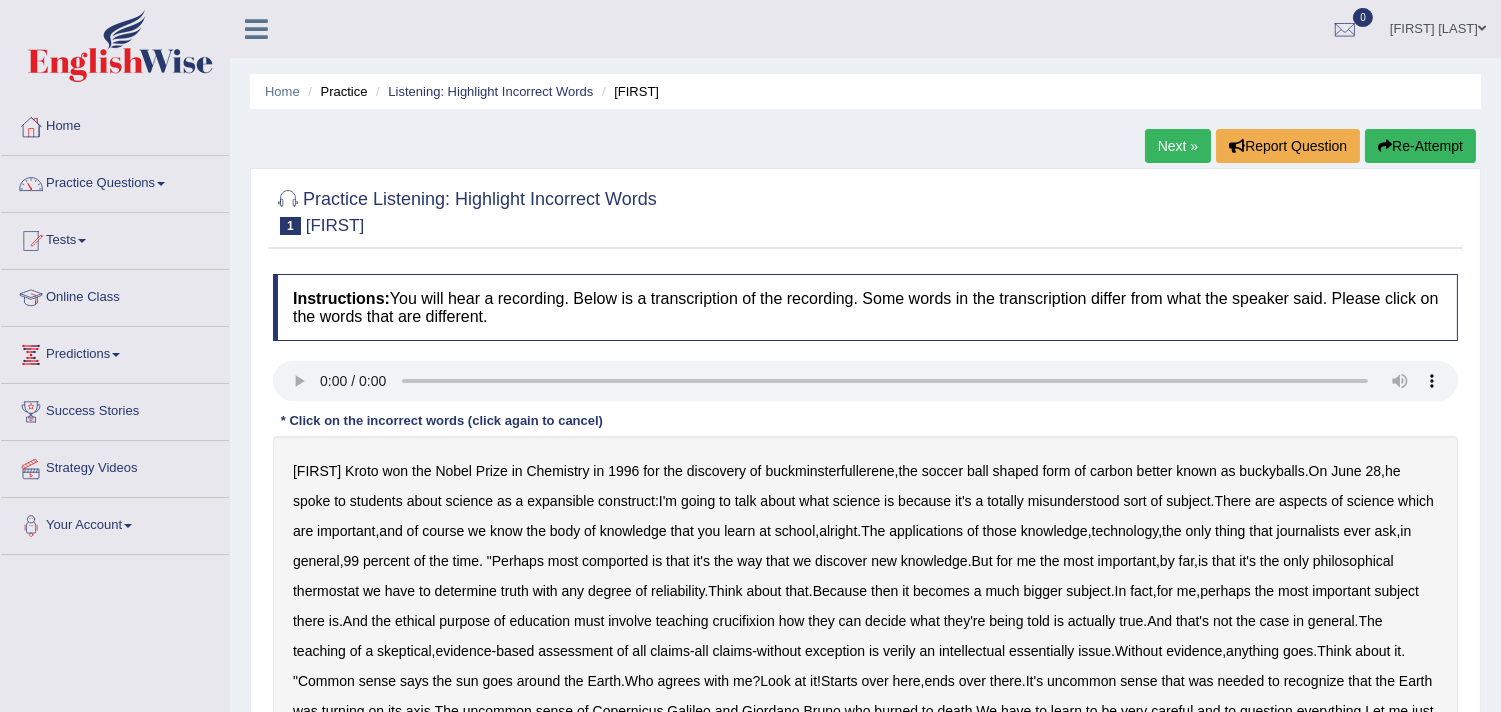 scroll, scrollTop: 111, scrollLeft: 0, axis: vertical 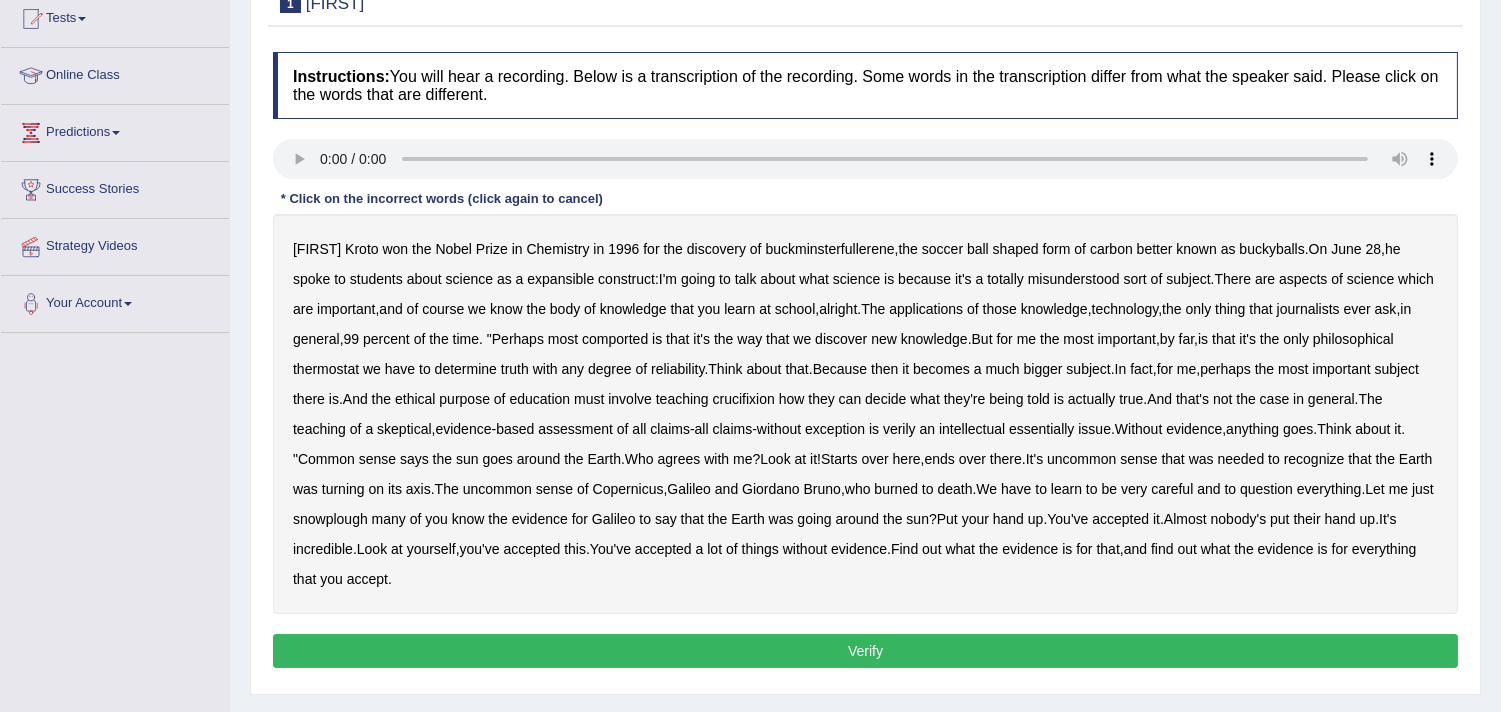 click on "expansible" at bounding box center (560, 279) 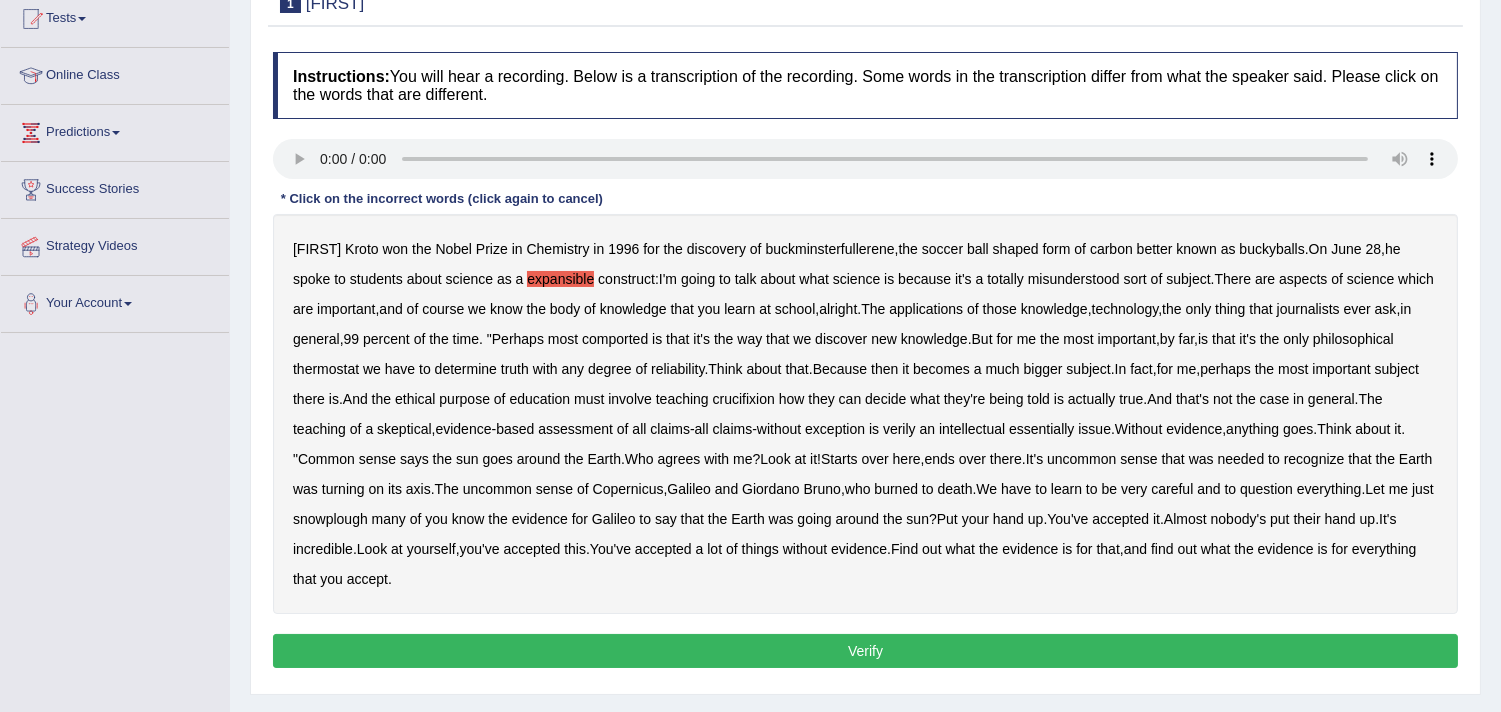 click on "comported" at bounding box center [615, 339] 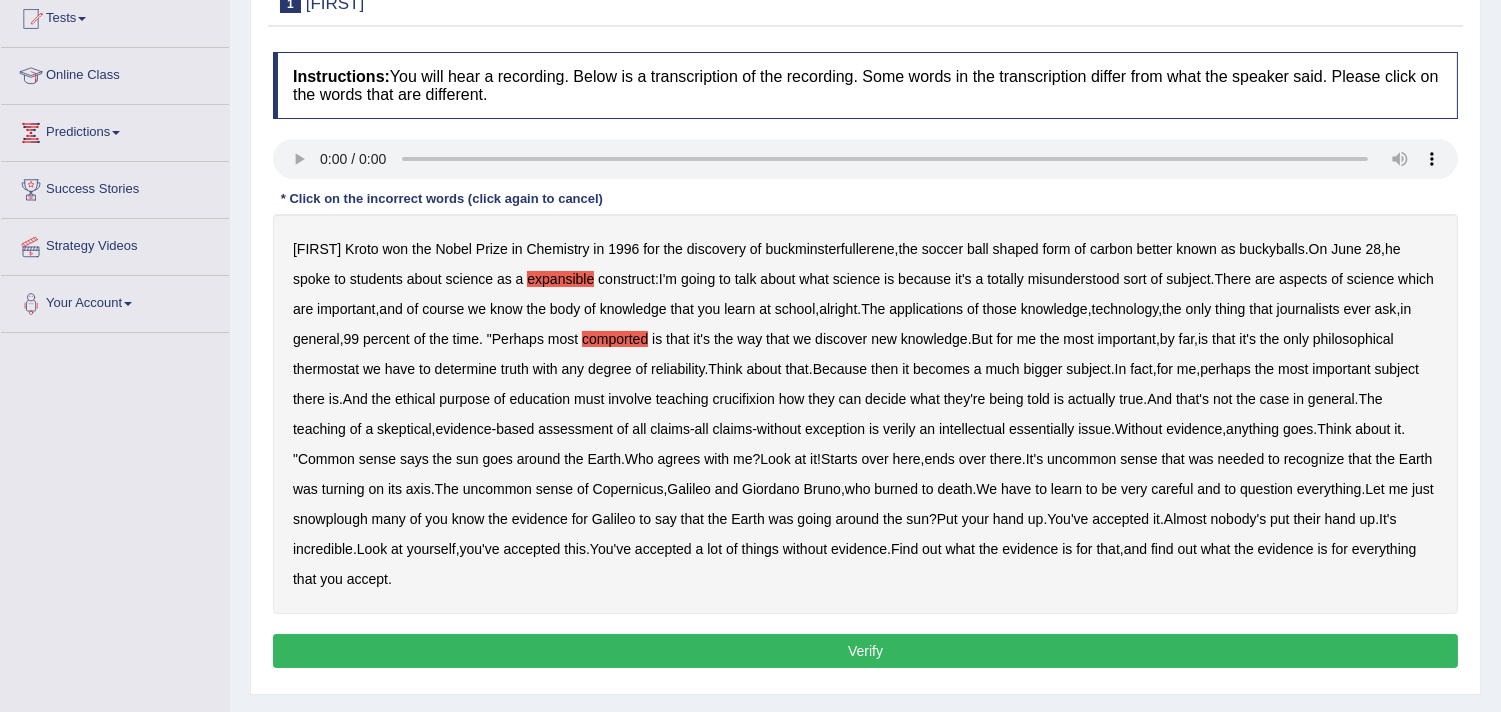 click on "thermostat" at bounding box center (326, 369) 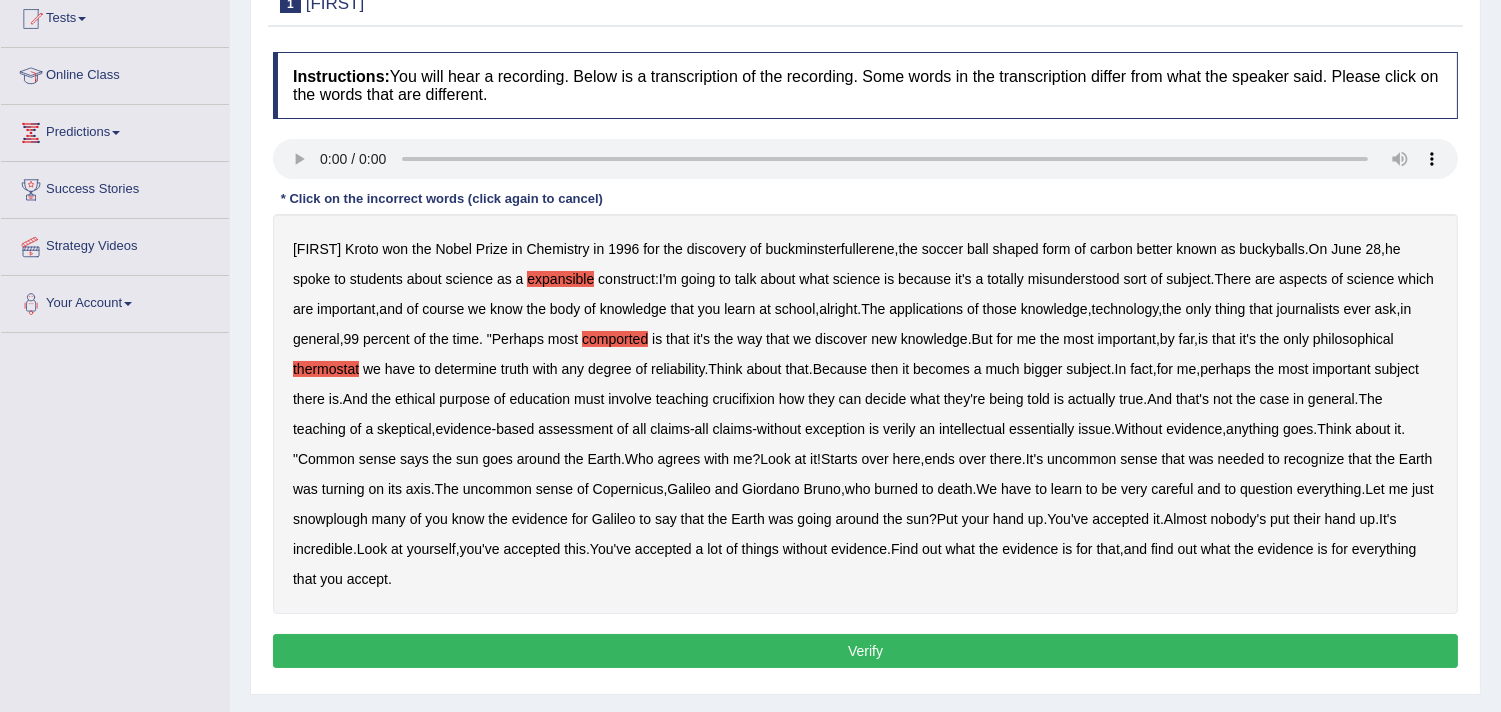 click on "crucifixion" at bounding box center (744, 399) 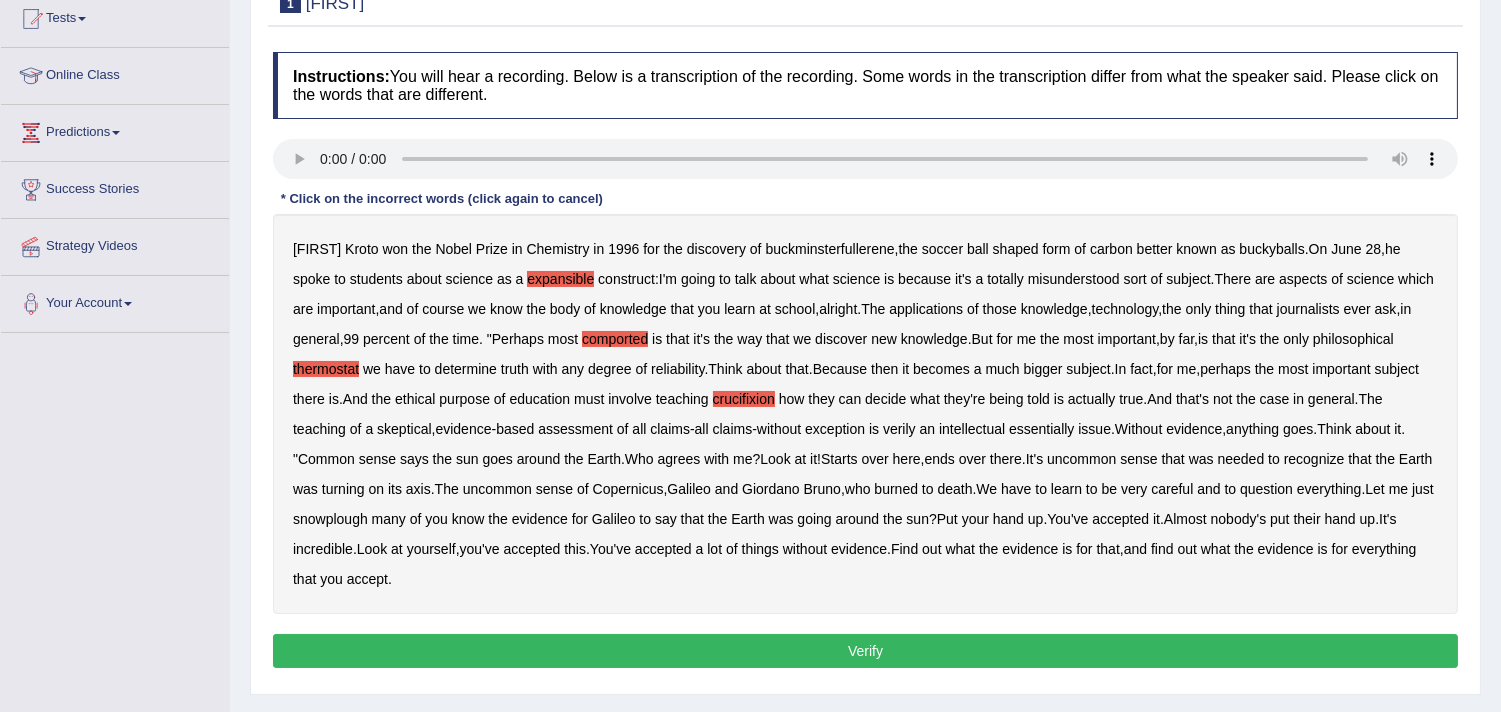 click on "Harold   Kroto   won   the   Nobel   Prize   in   Chemistry   in   1996   for   the   discovery   of   buckminsterfullerene ,  the   soccer   ball   shaped   form   of   carbon   better   known   as   buckyballs .  On   June   28 ,  he   spoke   to   students   about   science   as   a   expansible   construct :  I'm   going   to   talk   about   what   science   is   because   it's   a   totally   misunderstood   sort   of   subject .  There   are   aspects   of   science   which   are   important ,  and   of   course   we   know   the   body   of   knowledge   that   you   learn   at   school ,  alright .  The   applications   of   those   knowledge ,  technology ,  the   only   thing   that   journalists   ever   ask ,  in   general ,  99   percent   of   the   time . " Perhaps   most   comported   is   that   it's   the   way   that   we   discover   new   knowledge .  But   for   me   the   most   important ,  by   far ,  is   that   it's   the   only   philosophical   thermostat   we   have   to" at bounding box center [865, 414] 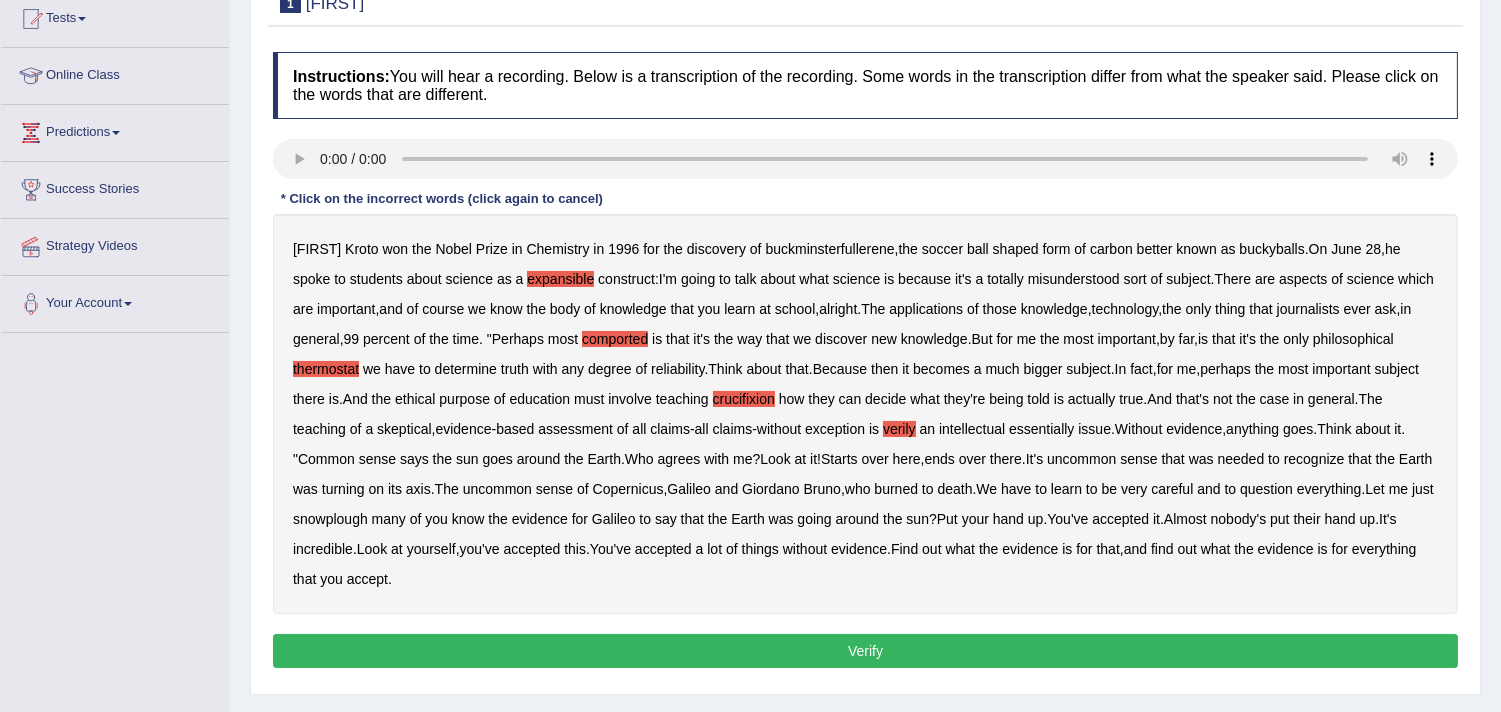 click on "snowplough" at bounding box center [330, 519] 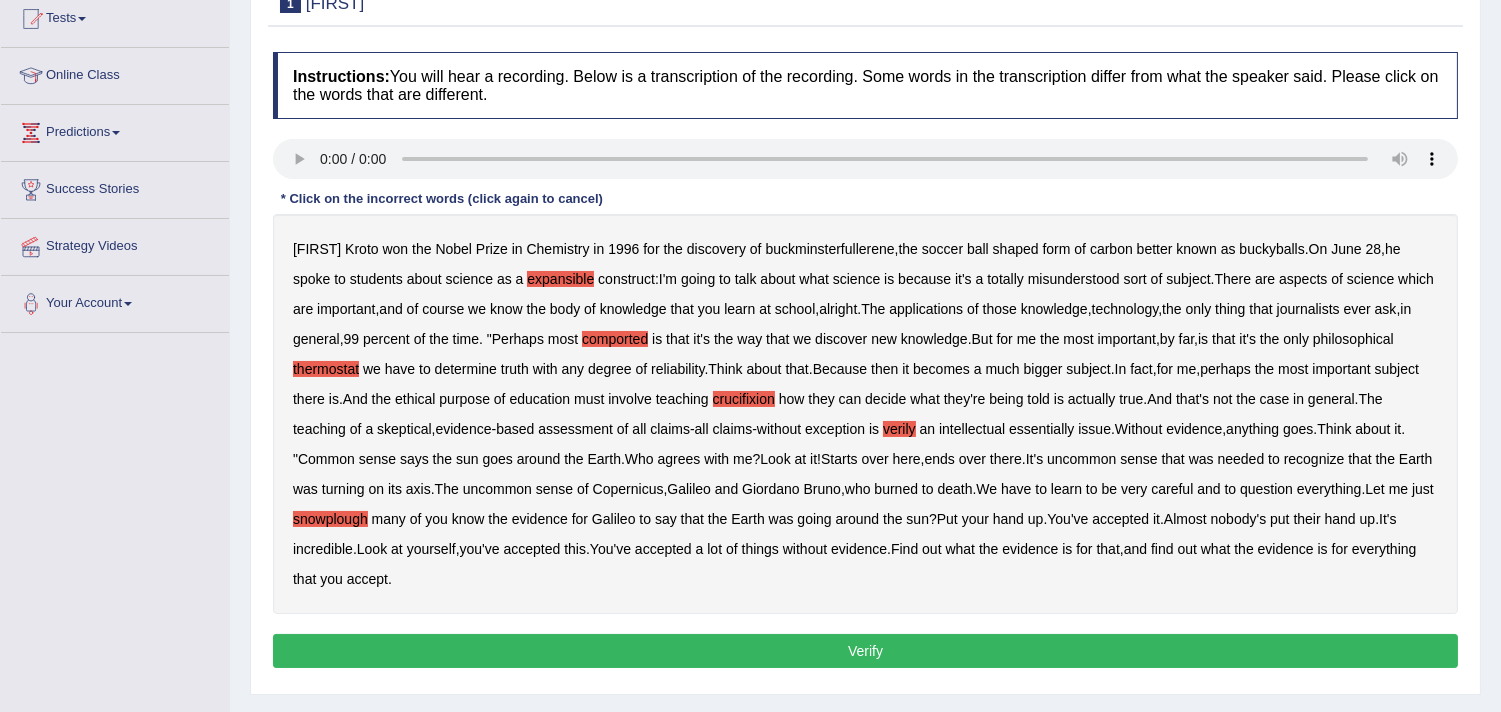 click on "Verify" at bounding box center [865, 651] 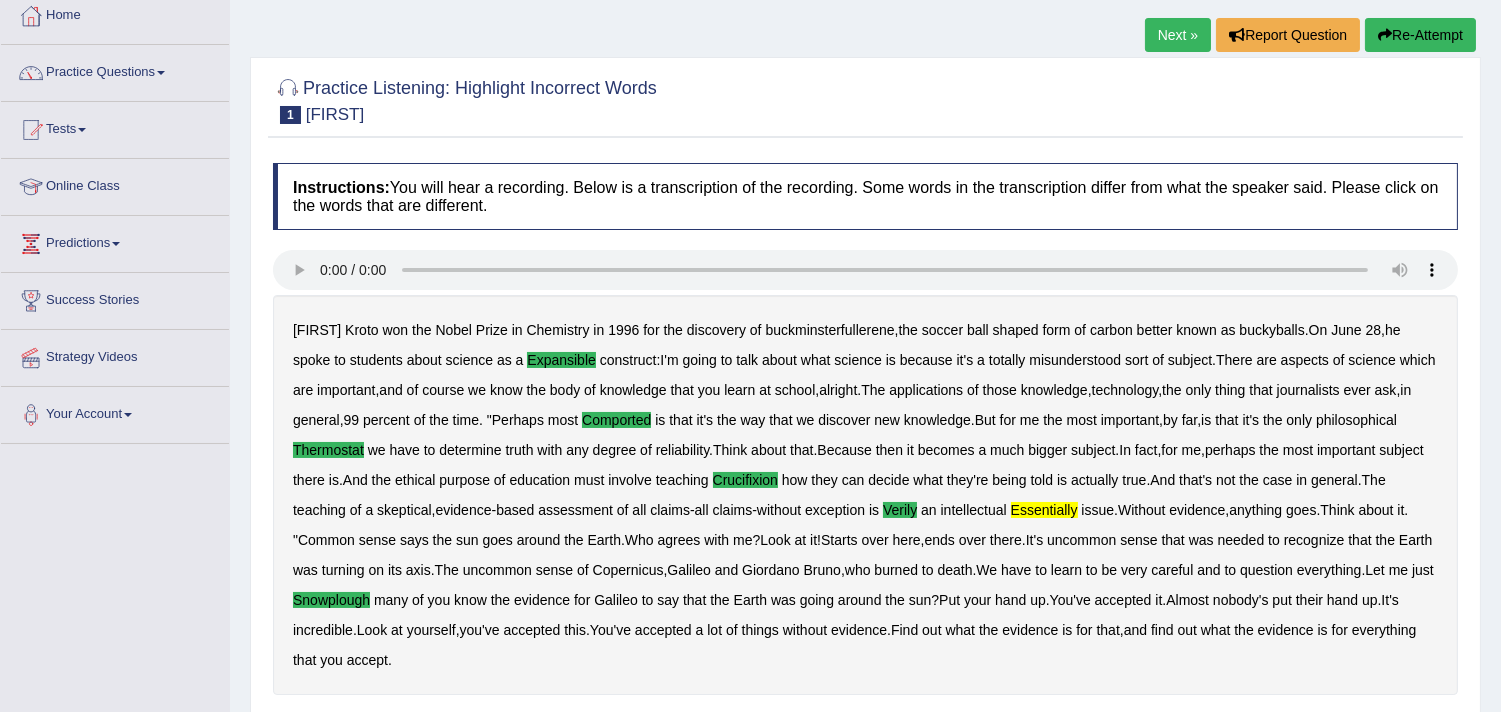 scroll, scrollTop: 0, scrollLeft: 0, axis: both 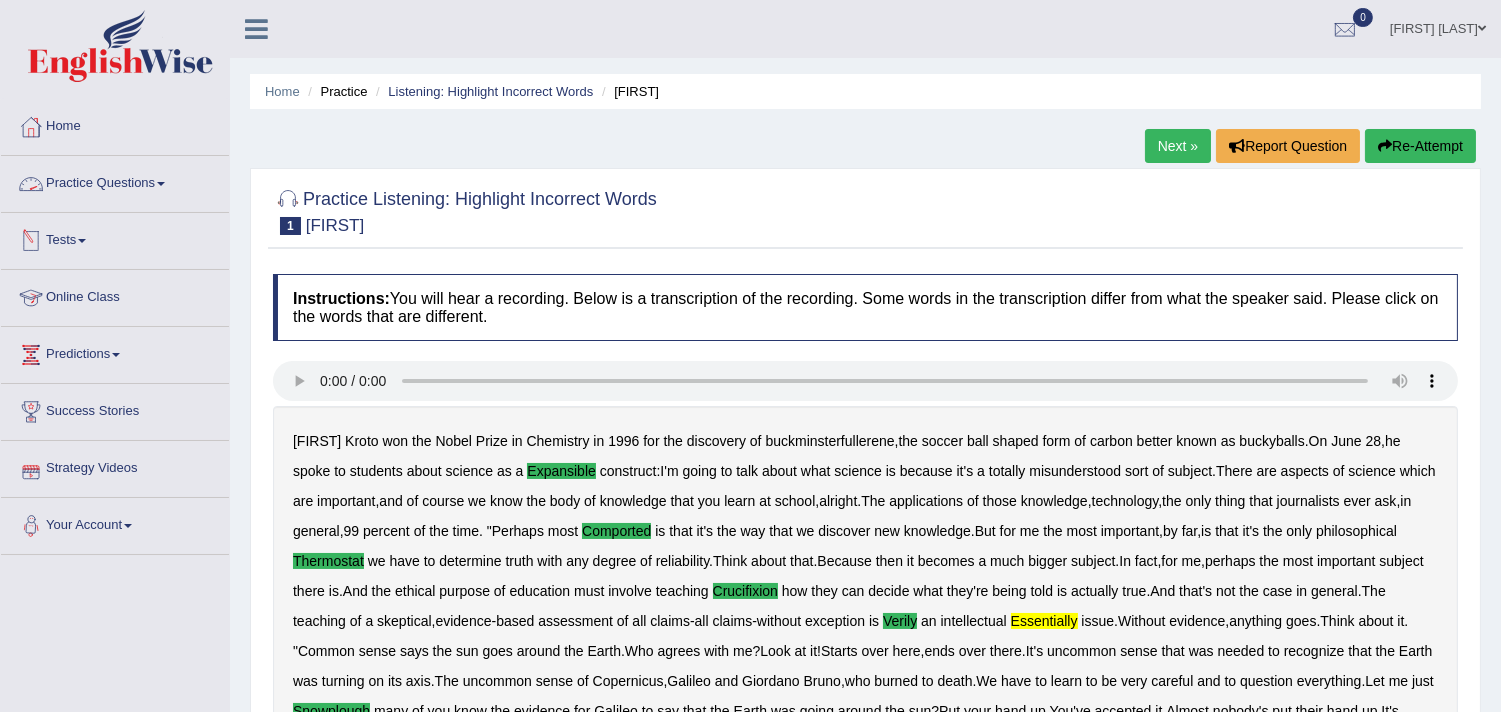 click on "Practice Questions" at bounding box center [115, 181] 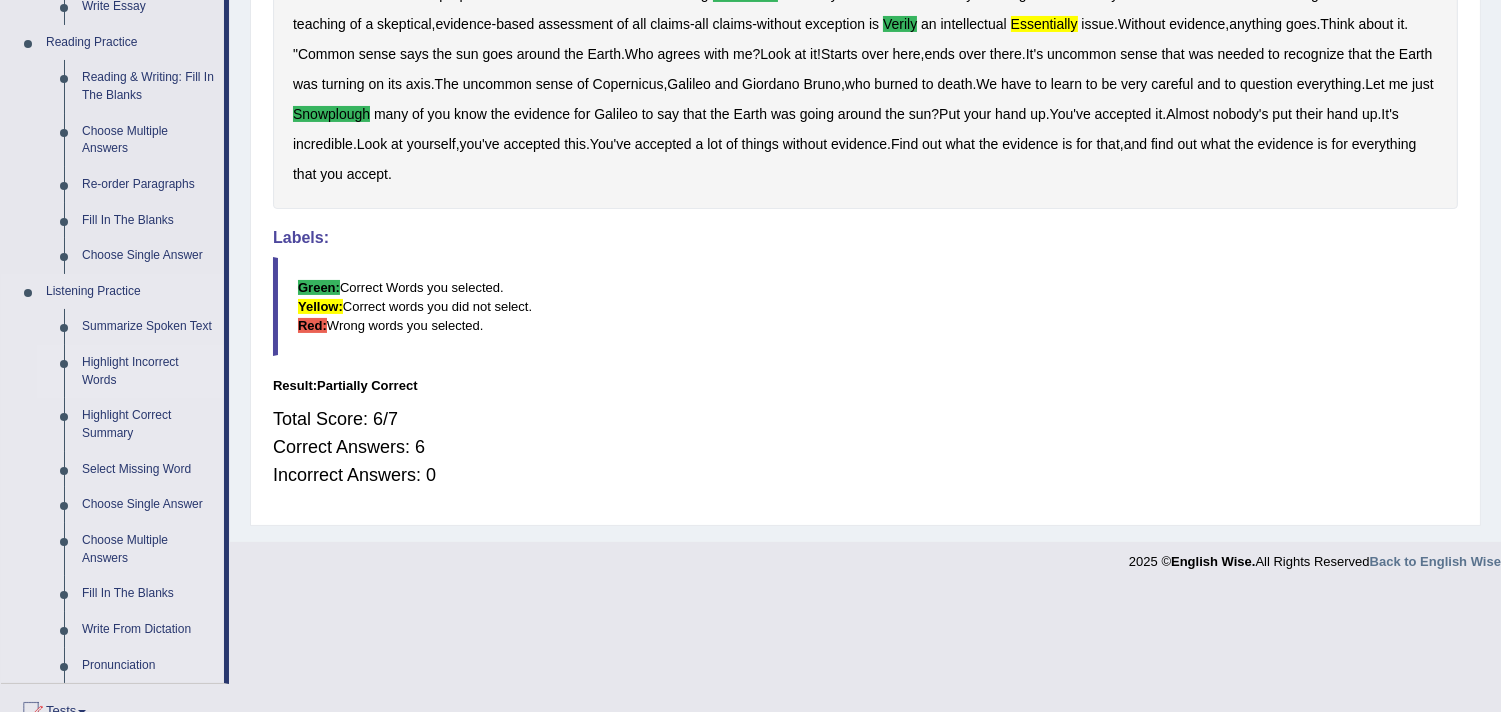 scroll, scrollTop: 666, scrollLeft: 0, axis: vertical 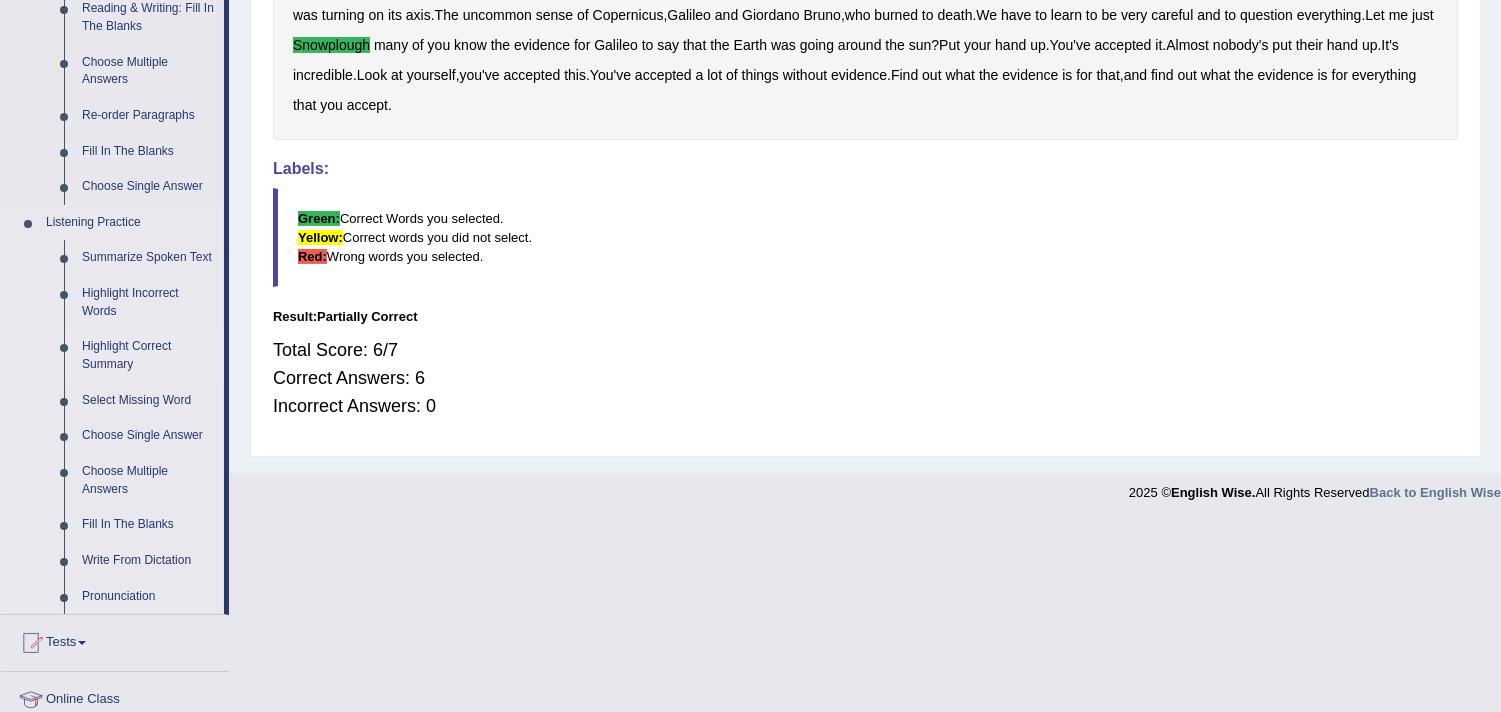 click on "Highlight Correct Summary" at bounding box center (148, 355) 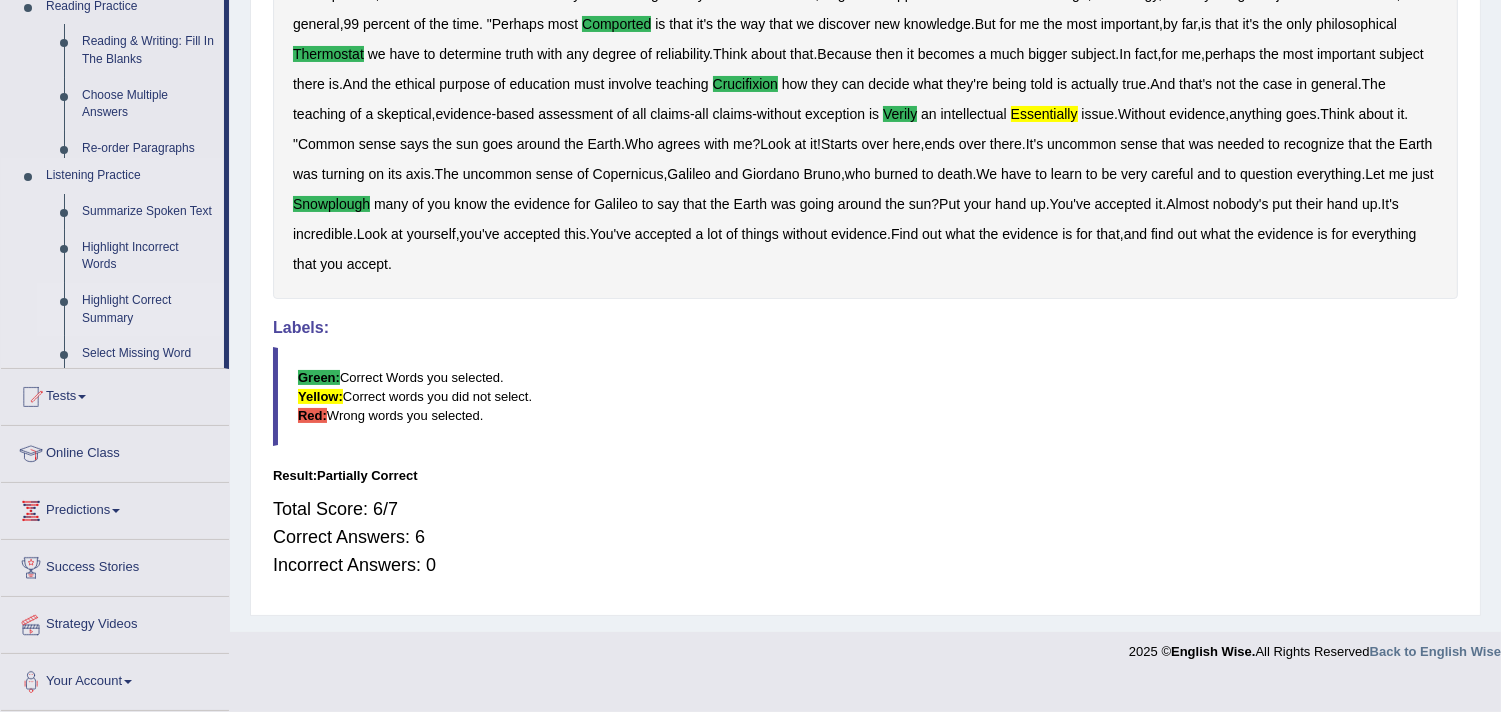 scroll, scrollTop: 476, scrollLeft: 0, axis: vertical 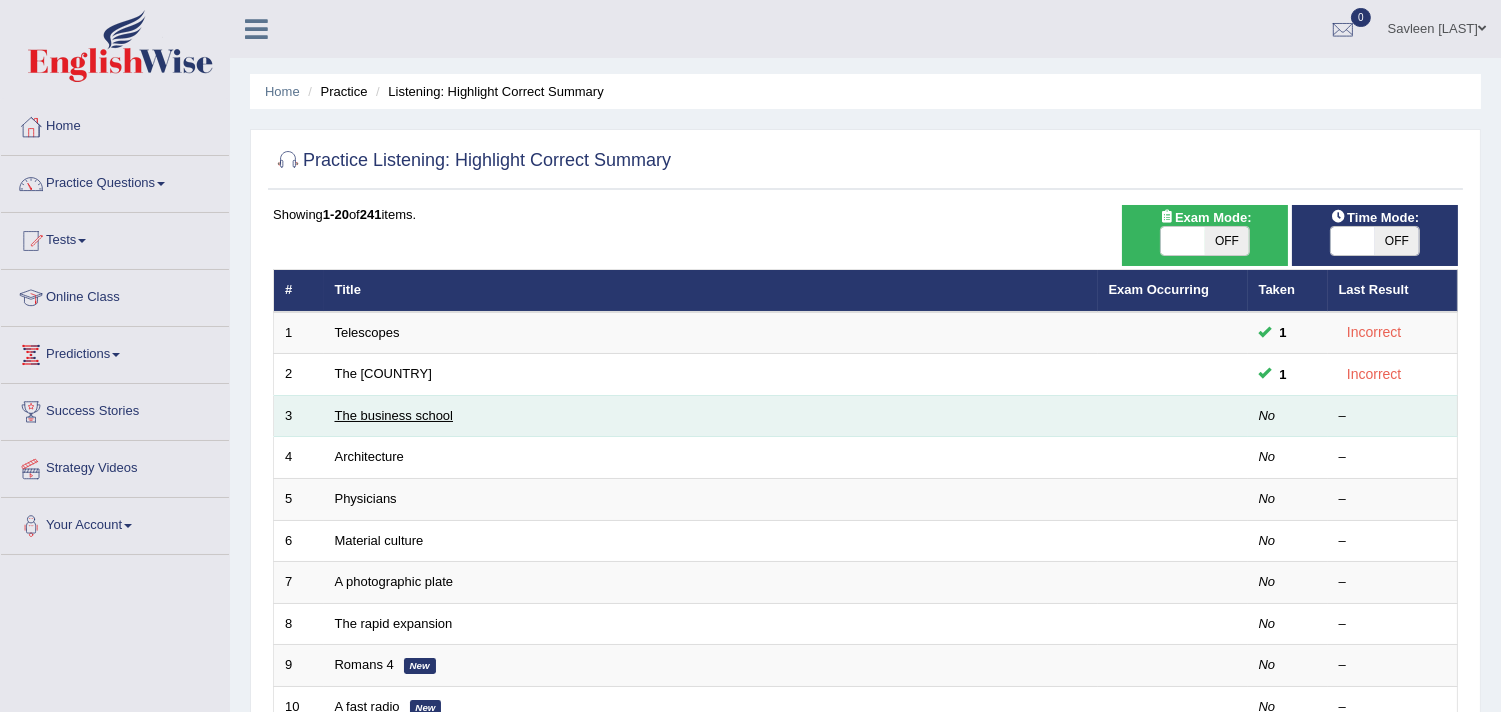 click on "The business school" at bounding box center [394, 415] 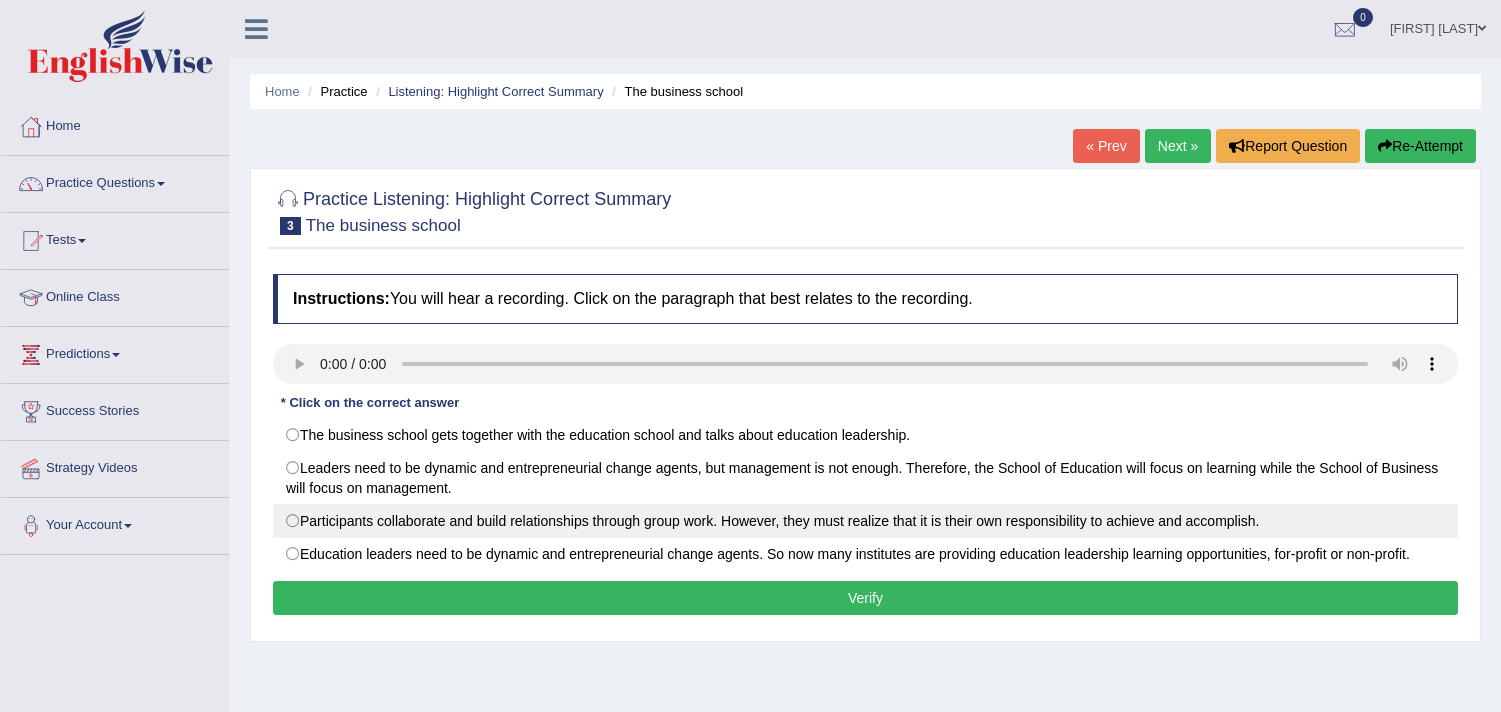 scroll, scrollTop: 111, scrollLeft: 0, axis: vertical 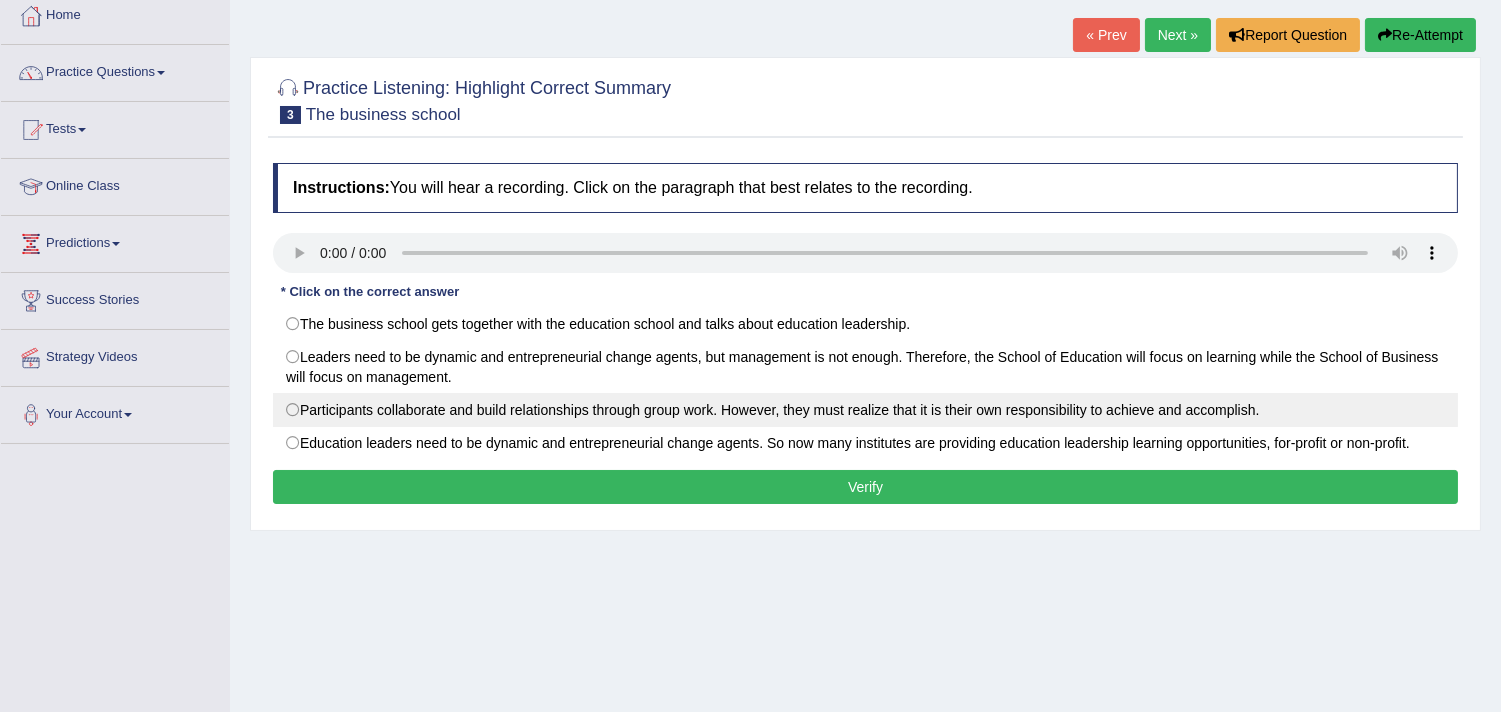 click on "Participants collaborate and build relationships through group work. However, they must realize that it is their own responsibility to achieve and accomplish." at bounding box center (865, 410) 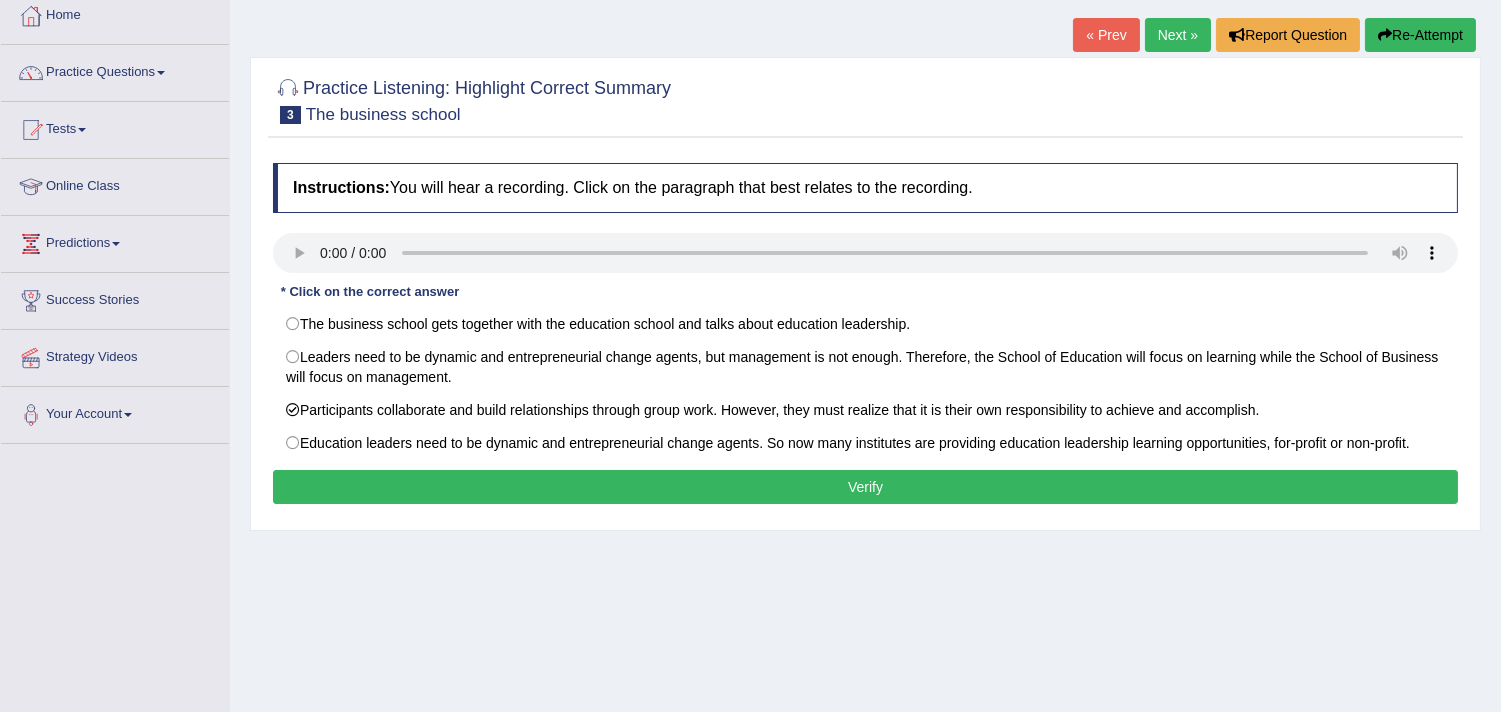 click on "Verify" at bounding box center [865, 487] 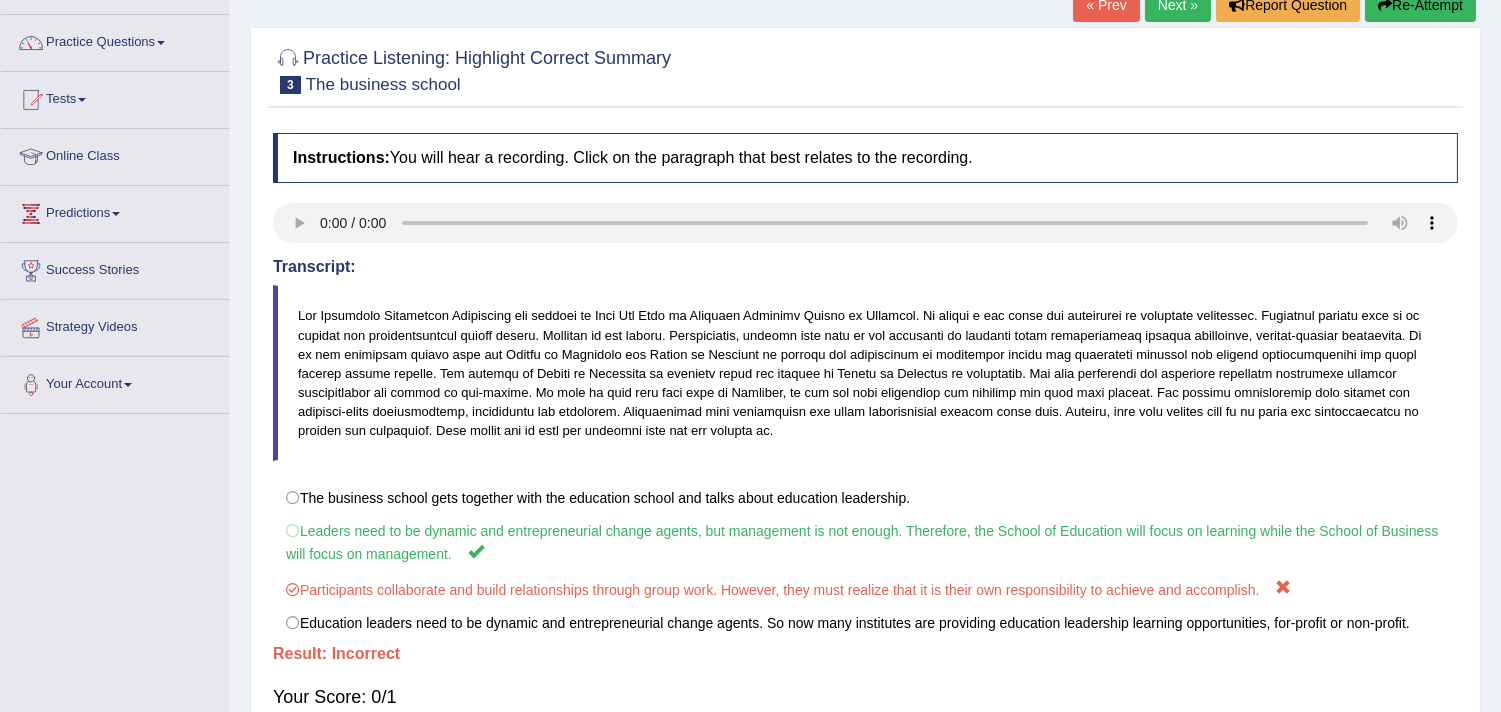 scroll, scrollTop: 4, scrollLeft: 0, axis: vertical 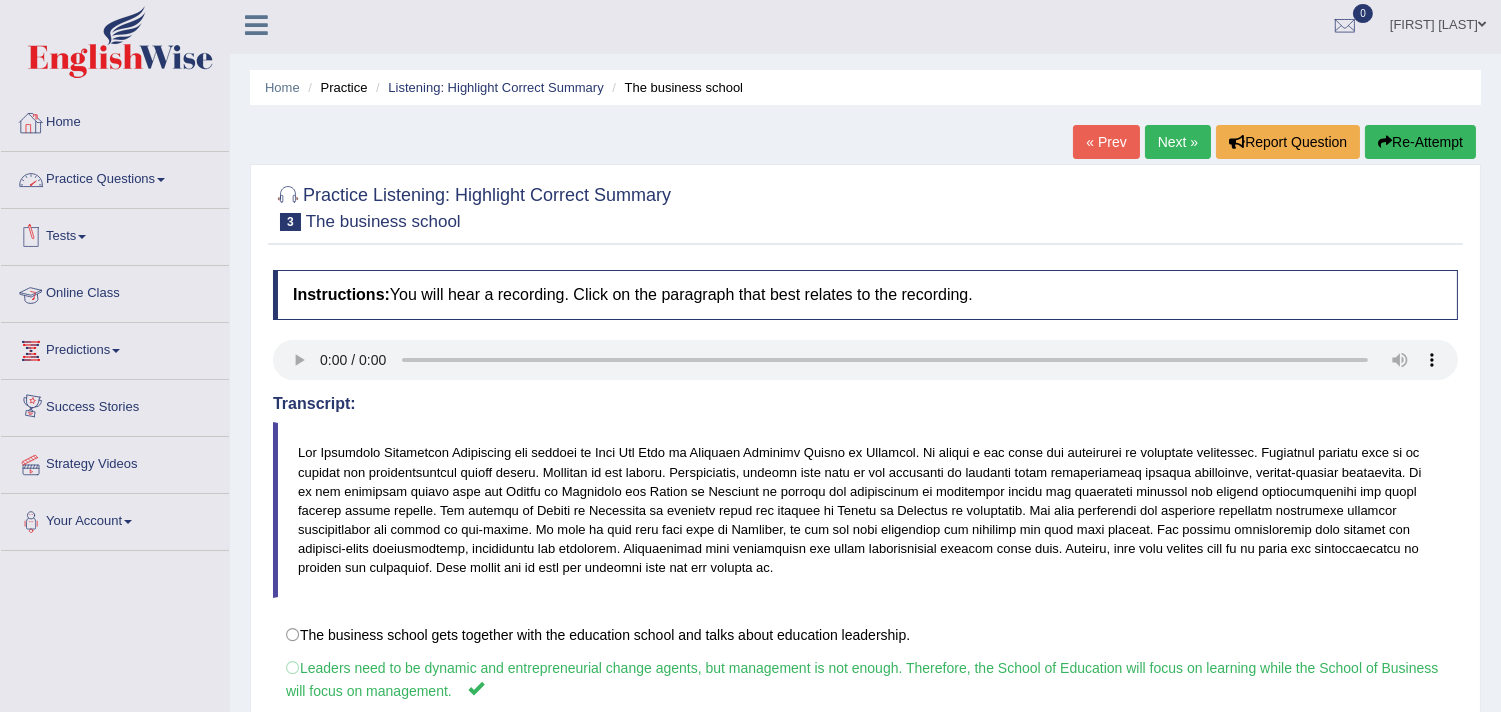 click on "Practice Questions" at bounding box center [115, 177] 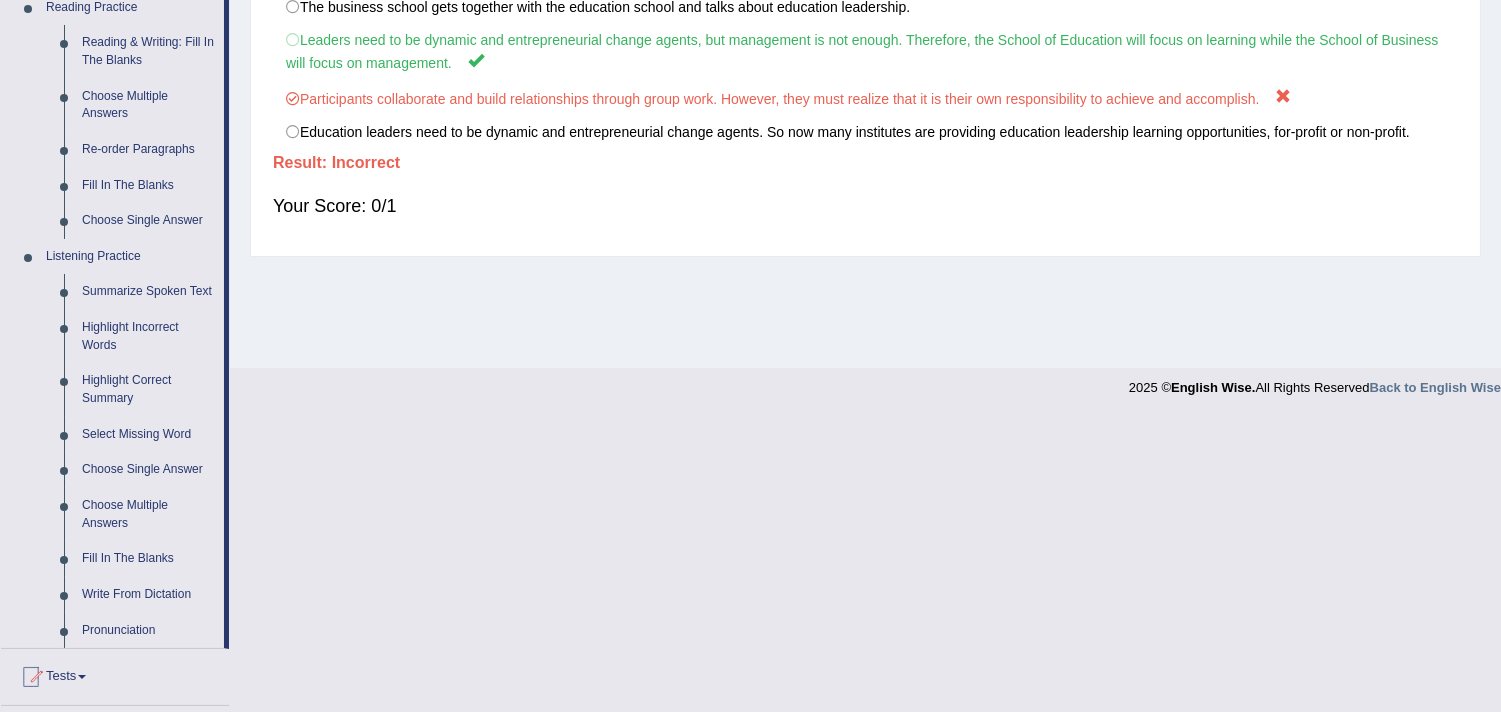 scroll, scrollTop: 671, scrollLeft: 0, axis: vertical 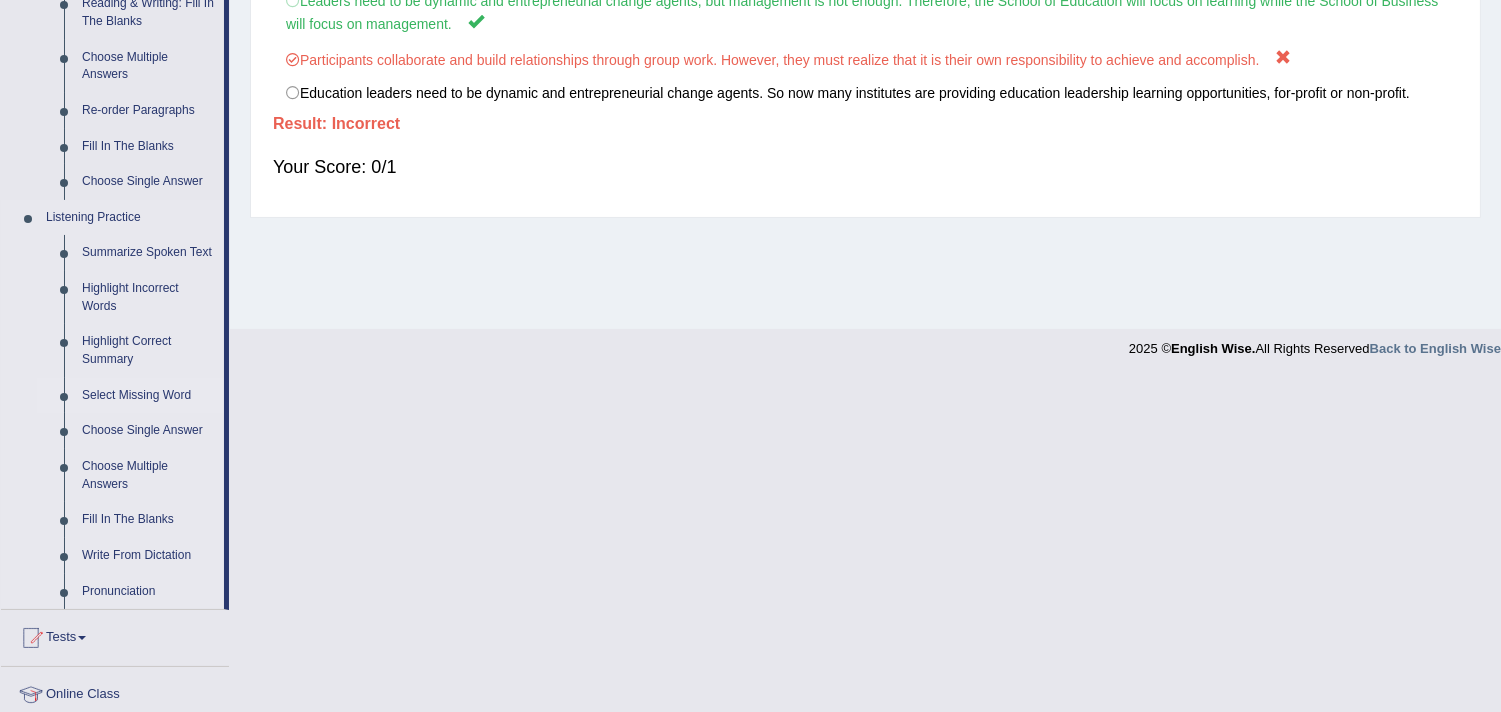click on "Select Missing Word" at bounding box center [148, 396] 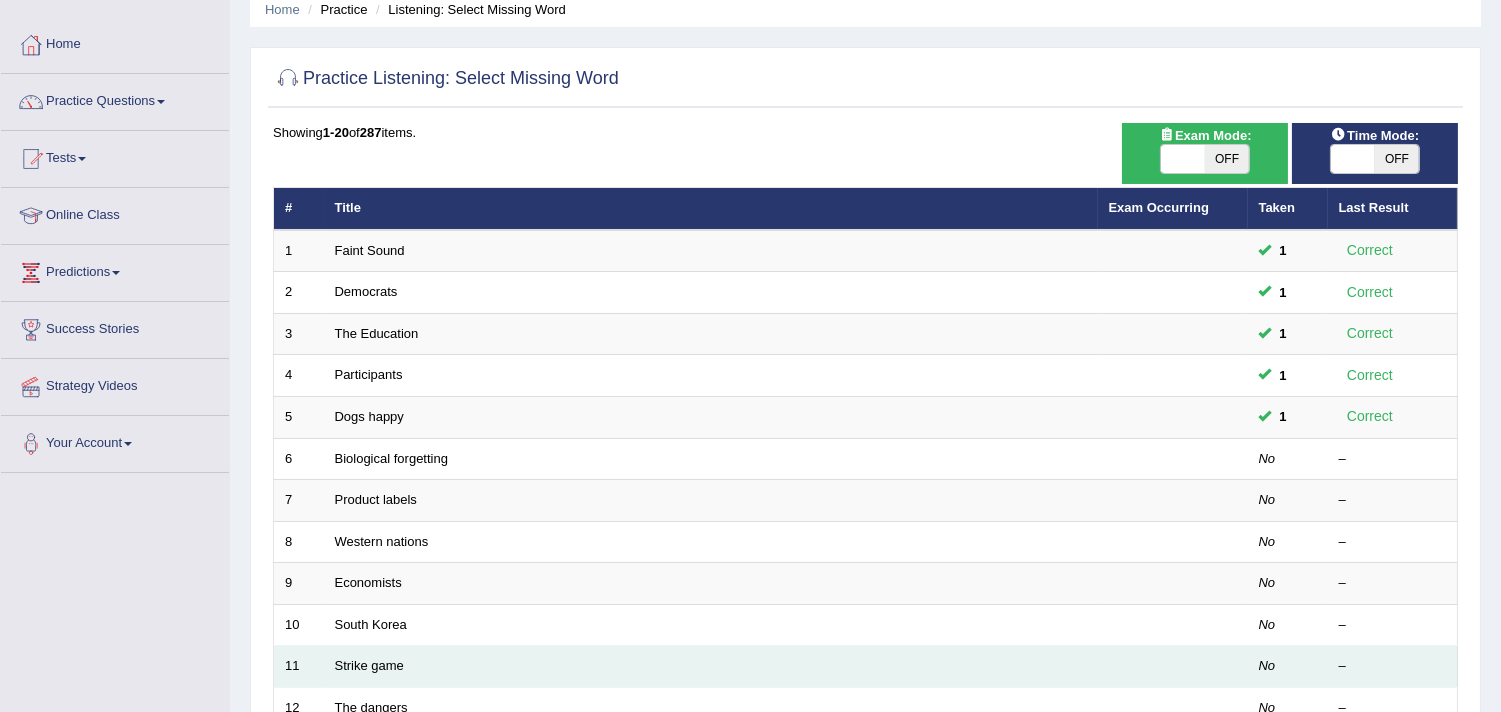scroll, scrollTop: 333, scrollLeft: 0, axis: vertical 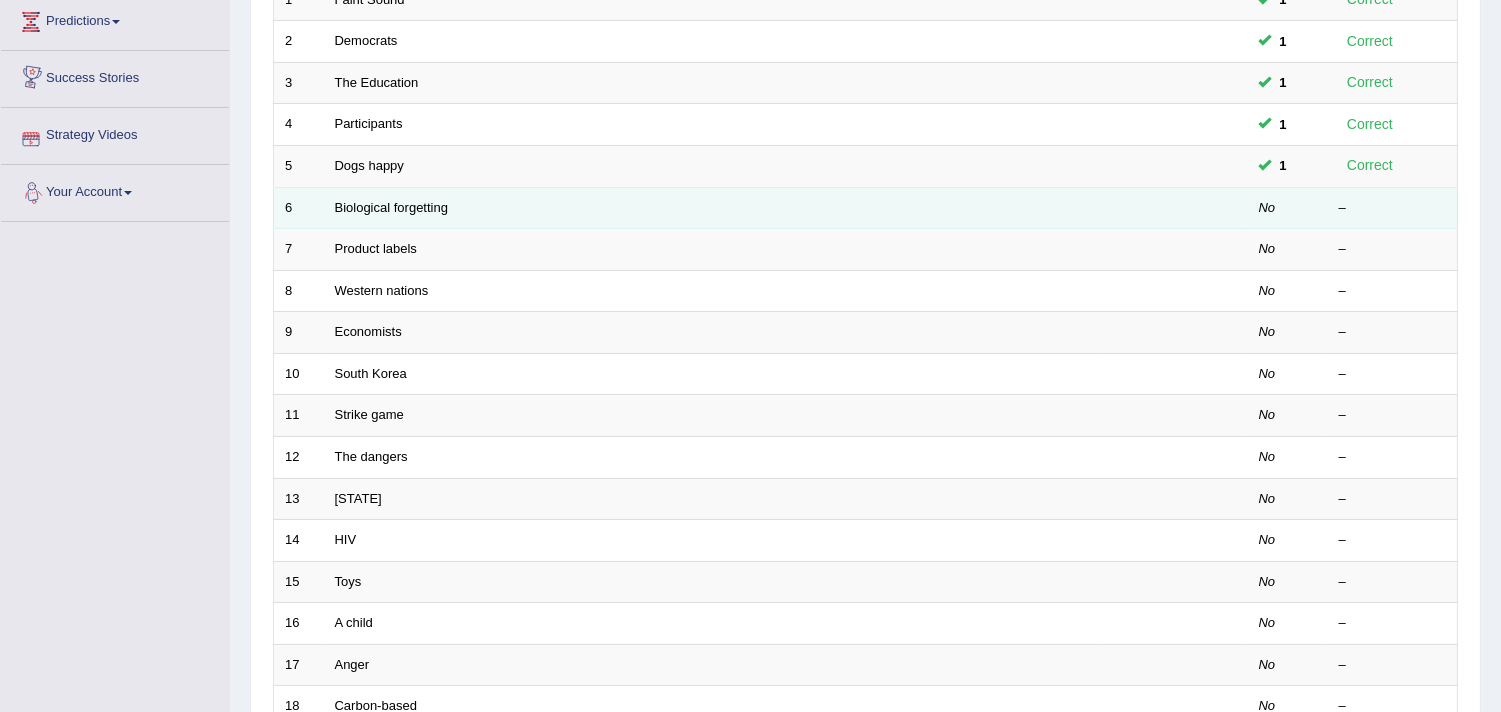 click on "Biological forgetting" at bounding box center (711, 208) 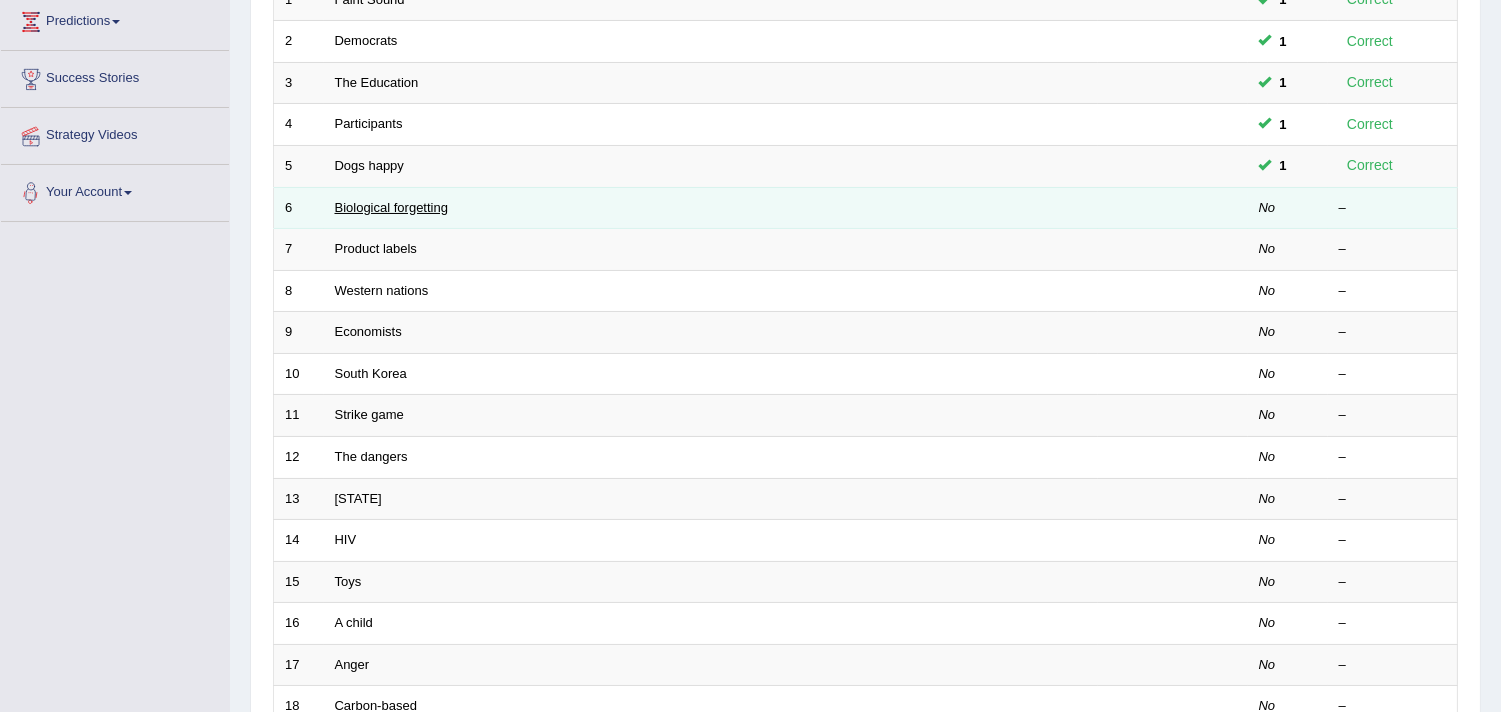 click on "Biological forgetting" at bounding box center [391, 207] 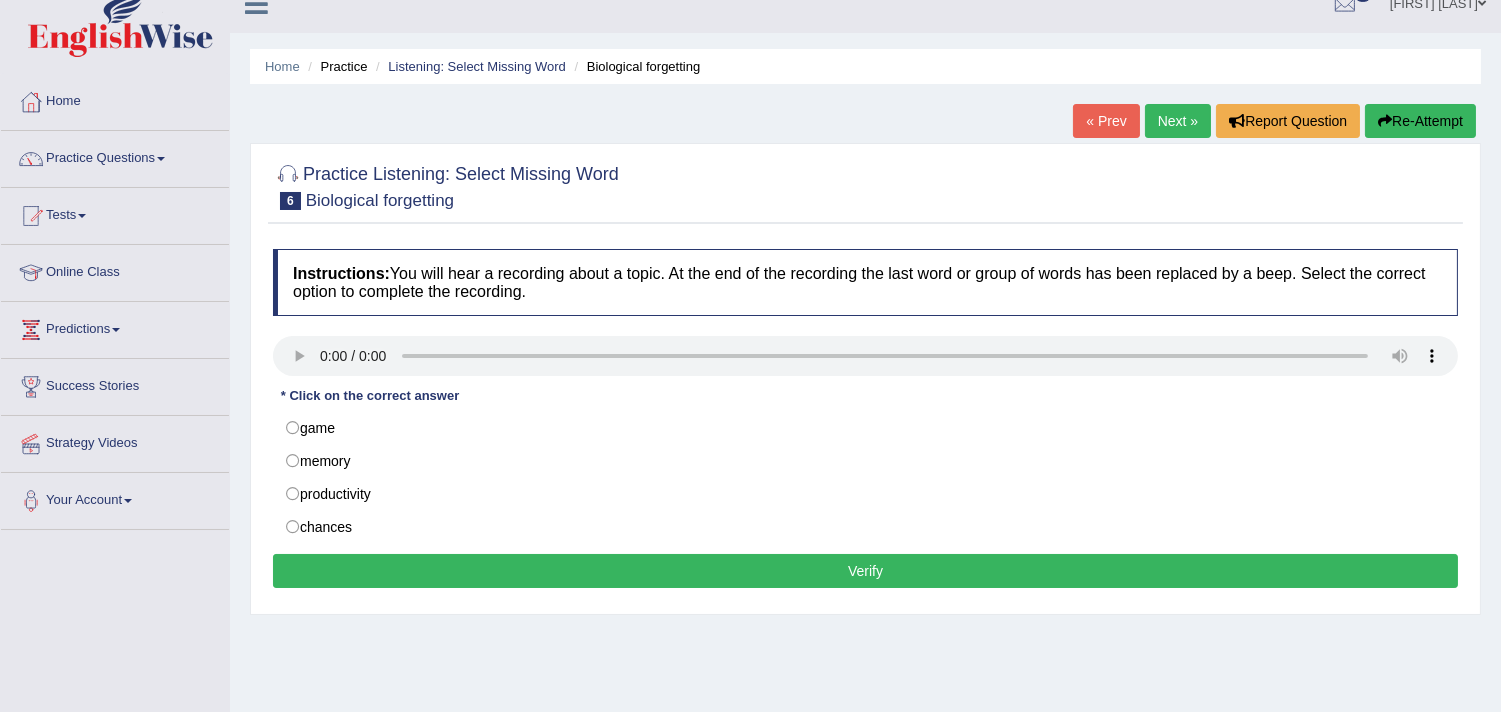 scroll, scrollTop: 111, scrollLeft: 0, axis: vertical 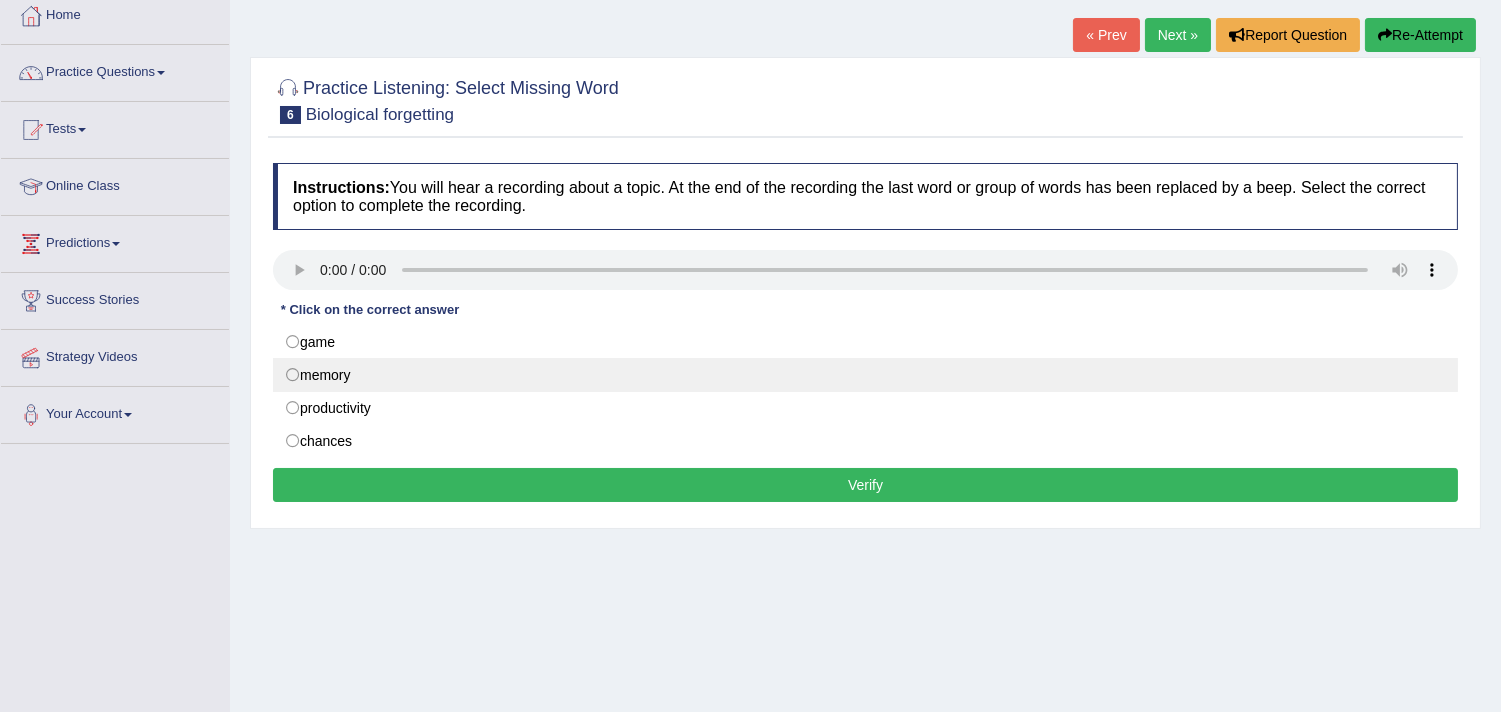 click on "memory" at bounding box center [865, 375] 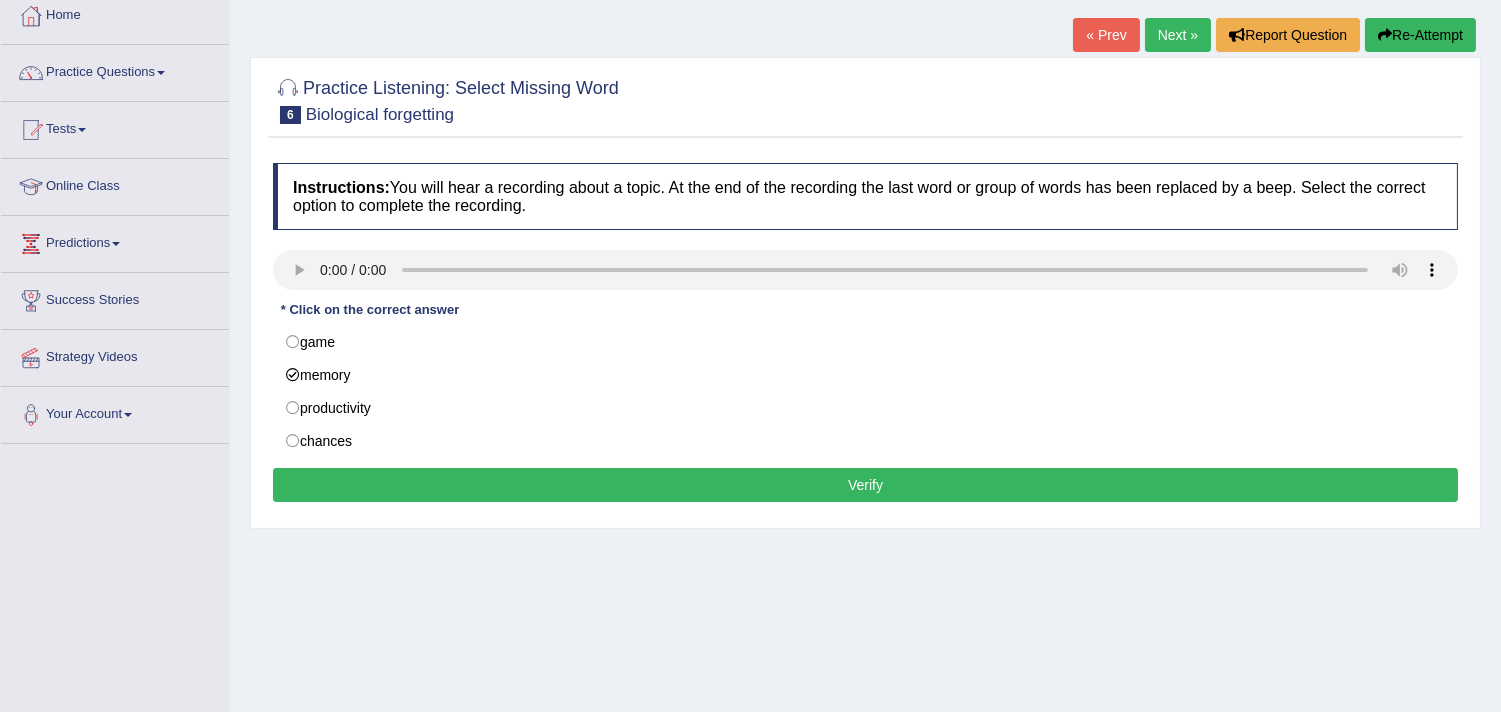 click on "Verify" at bounding box center (865, 485) 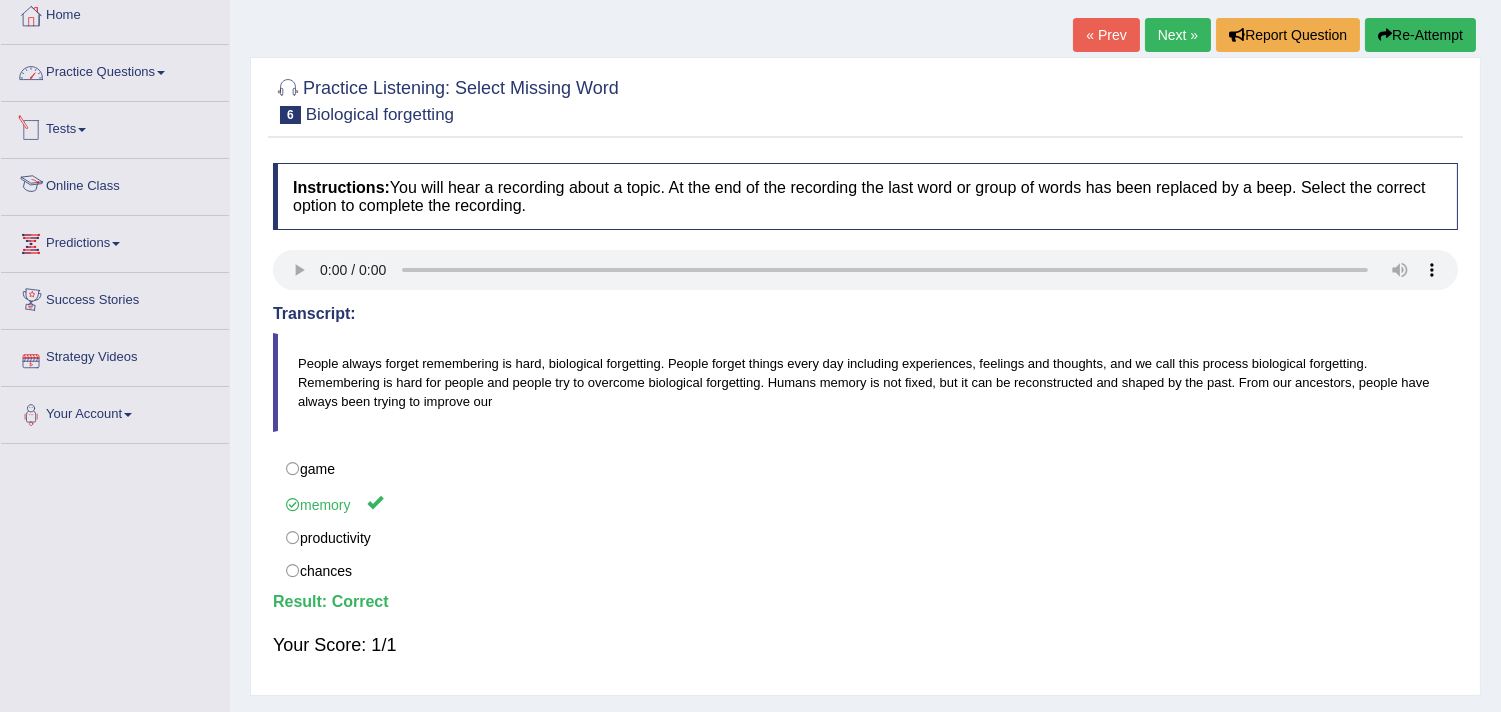 click on "Practice Questions" at bounding box center (115, 70) 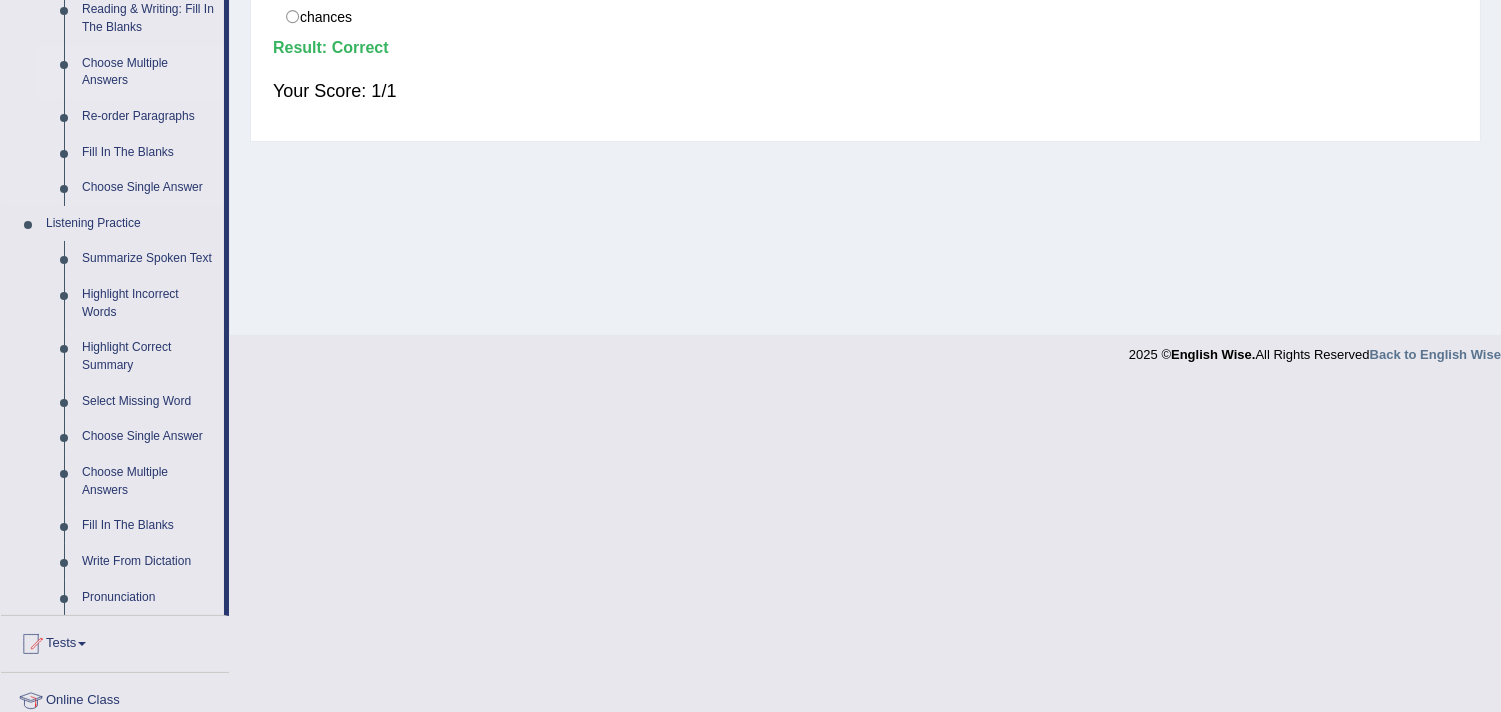 scroll, scrollTop: 666, scrollLeft: 0, axis: vertical 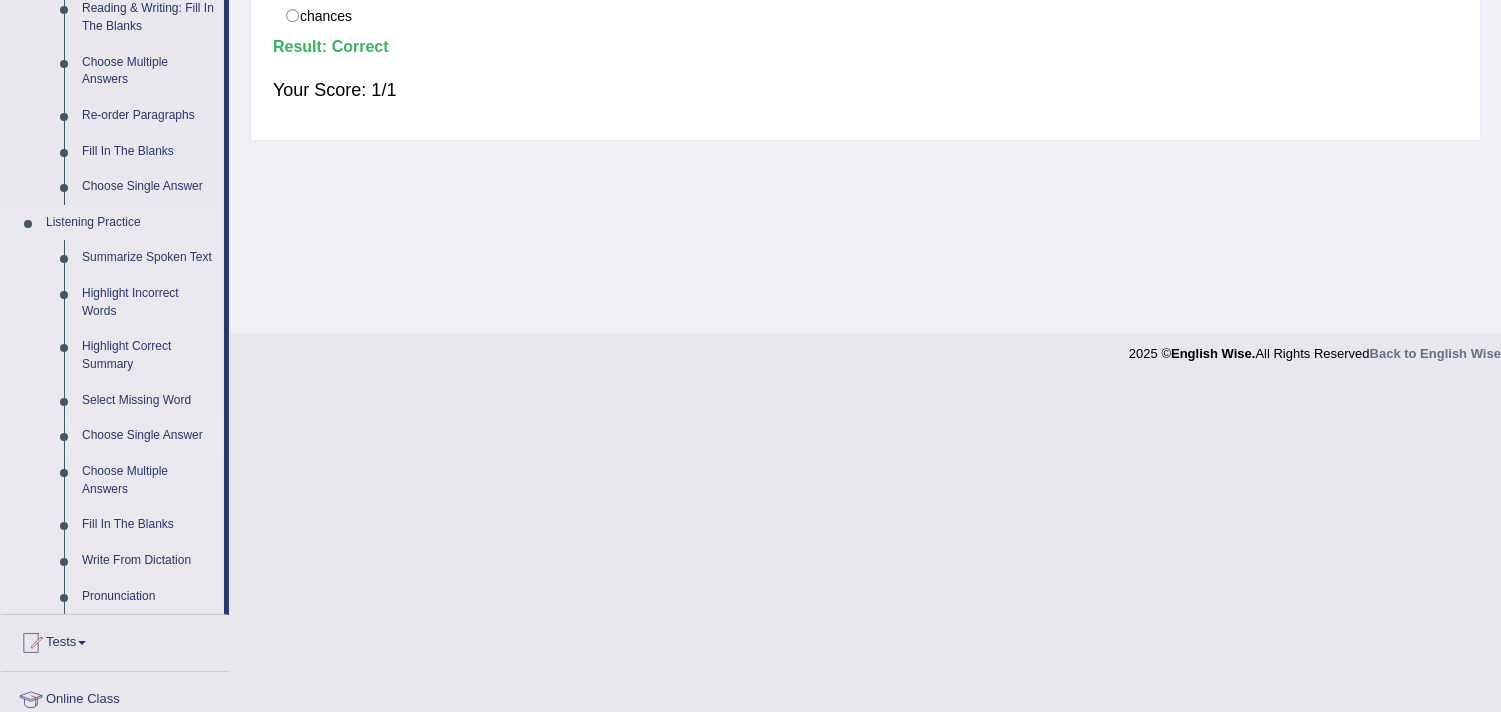 click on "Choose Single Answer" at bounding box center (148, 436) 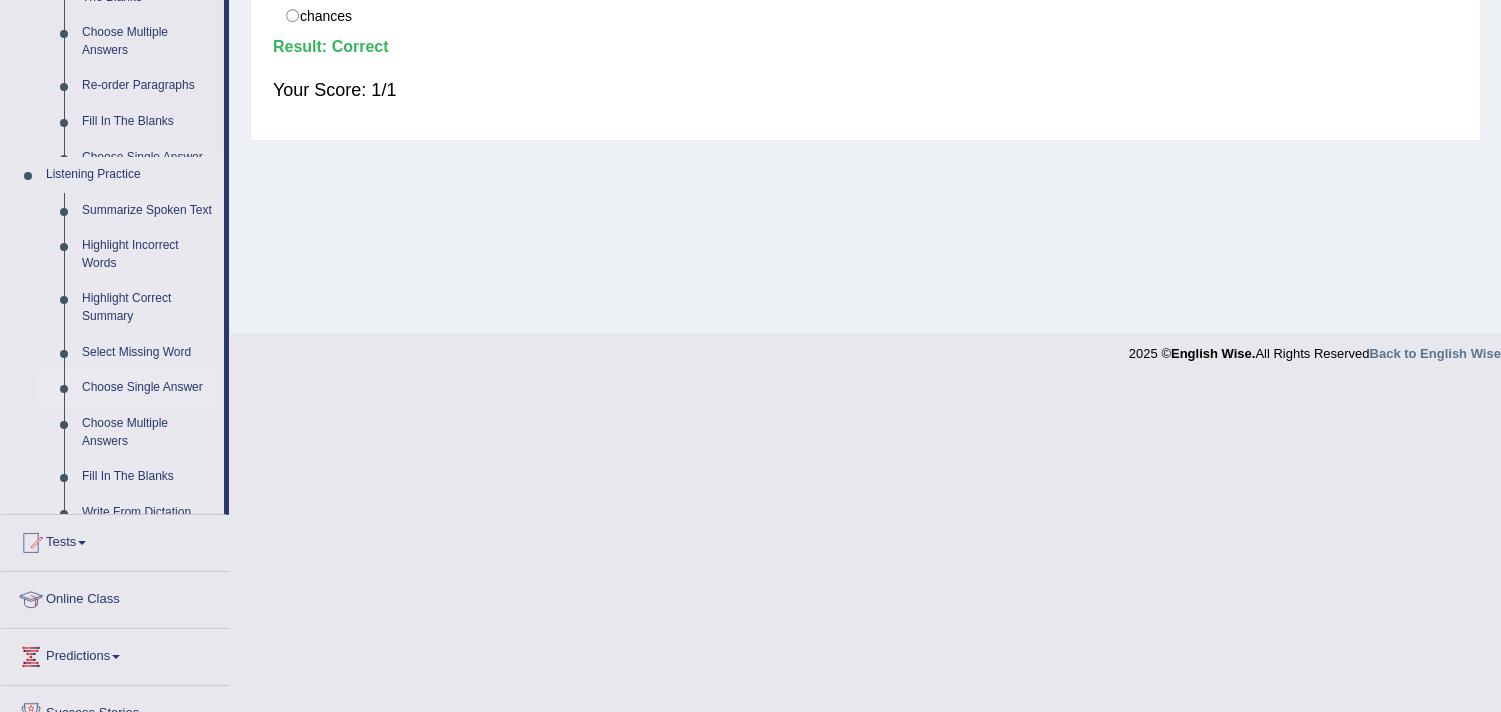 scroll, scrollTop: 337, scrollLeft: 0, axis: vertical 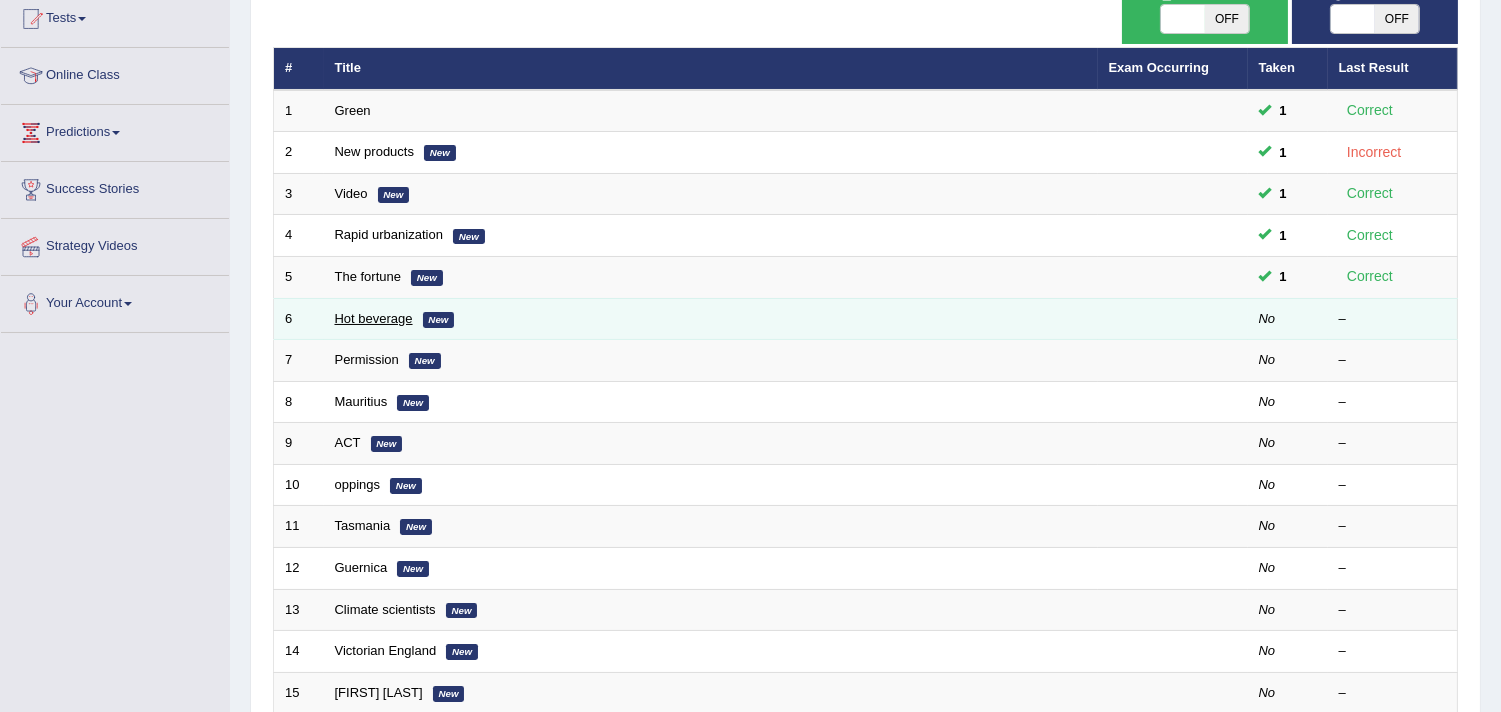 click on "Hot beverage" at bounding box center (374, 318) 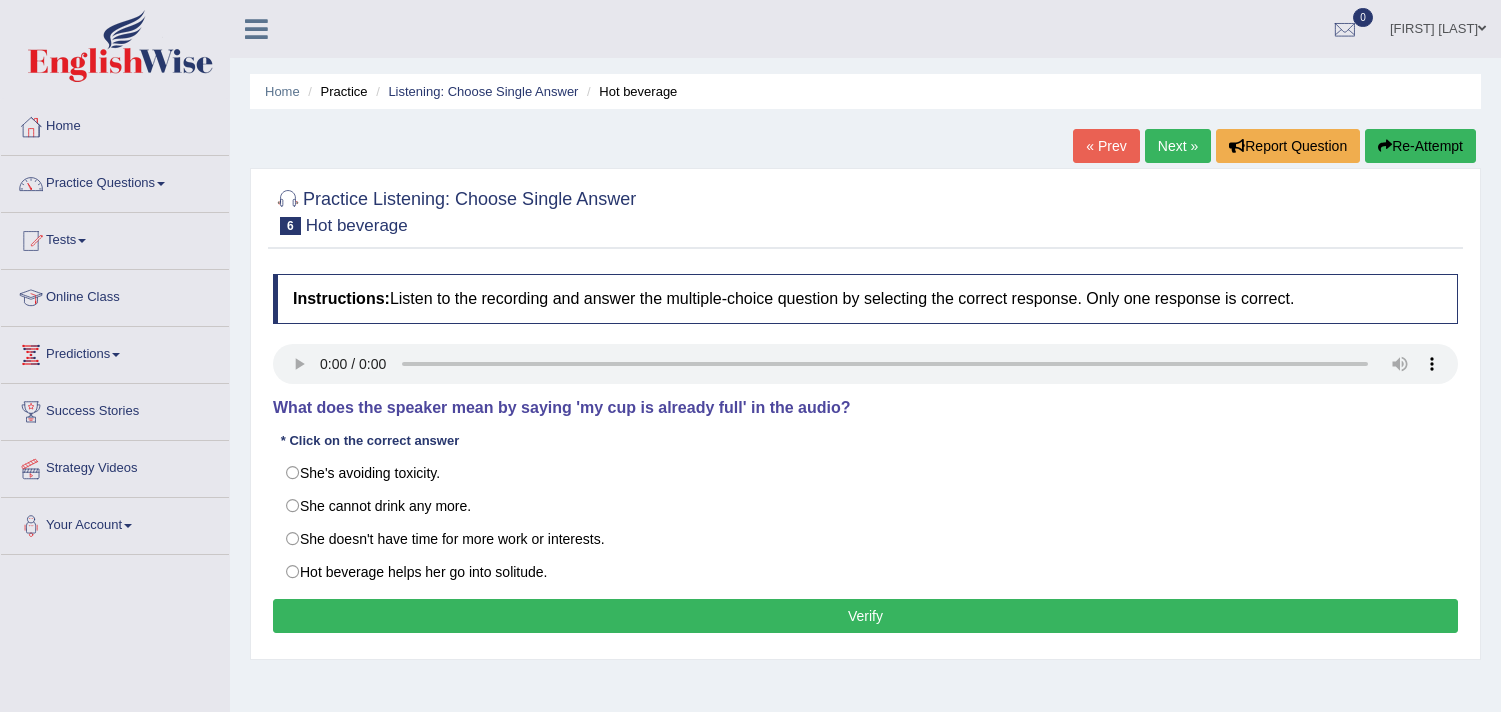 scroll, scrollTop: 111, scrollLeft: 0, axis: vertical 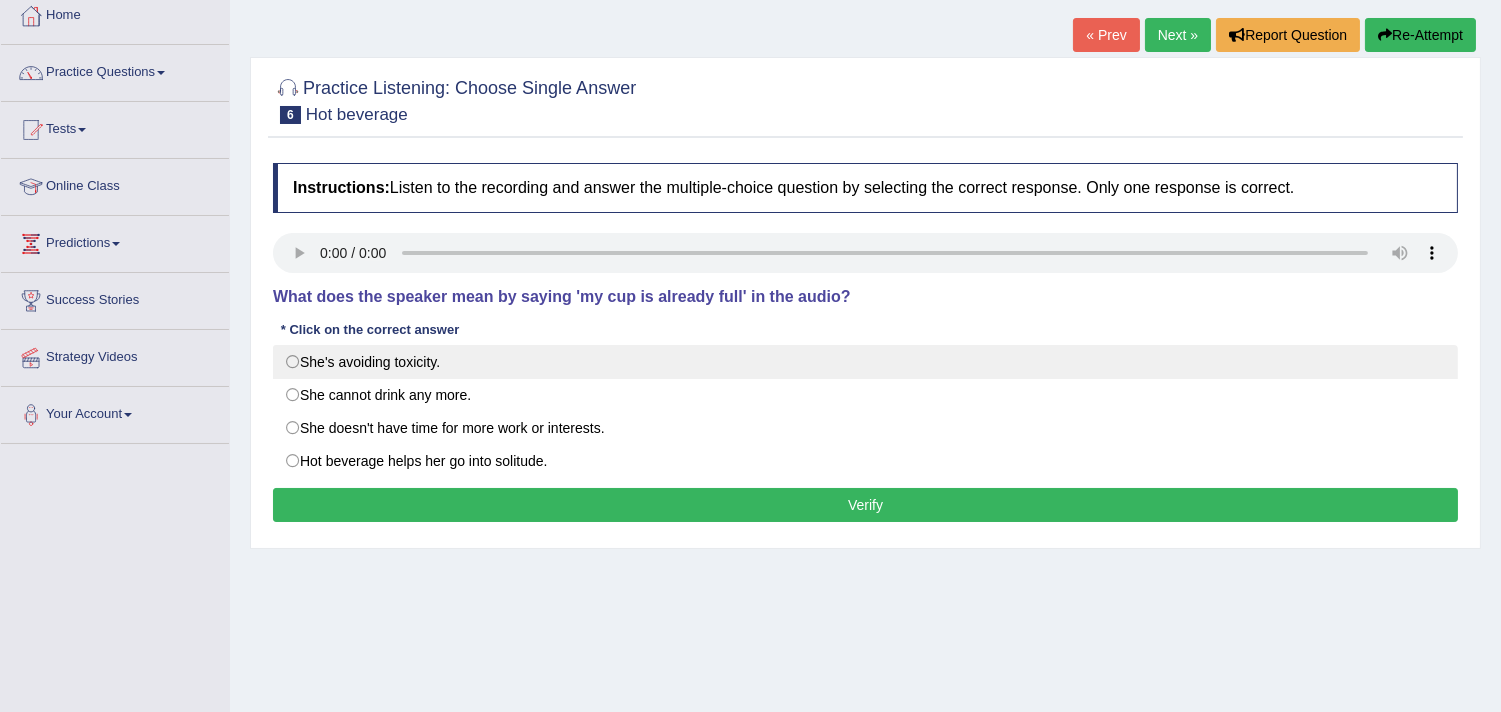 click on "She's avoiding toxicity." at bounding box center (865, 362) 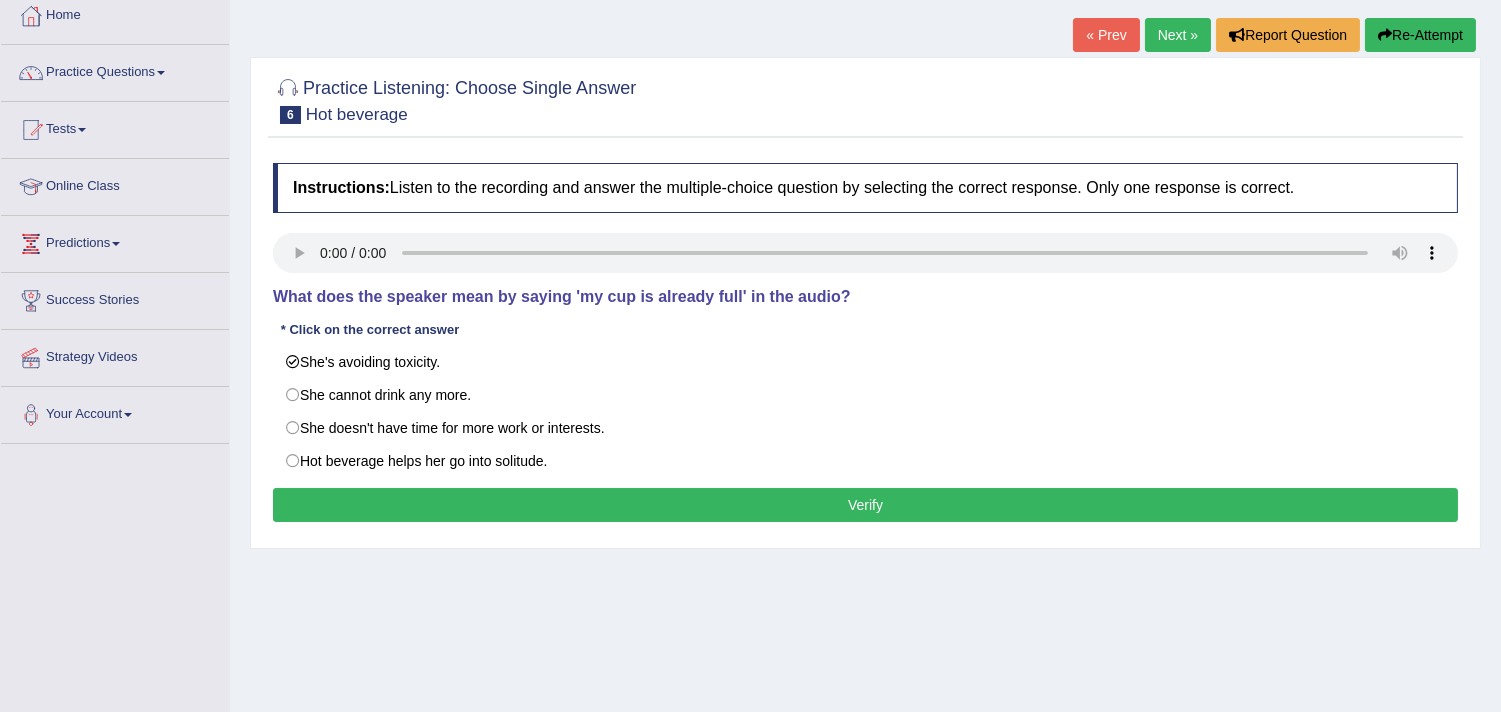 click on "Verify" at bounding box center (865, 505) 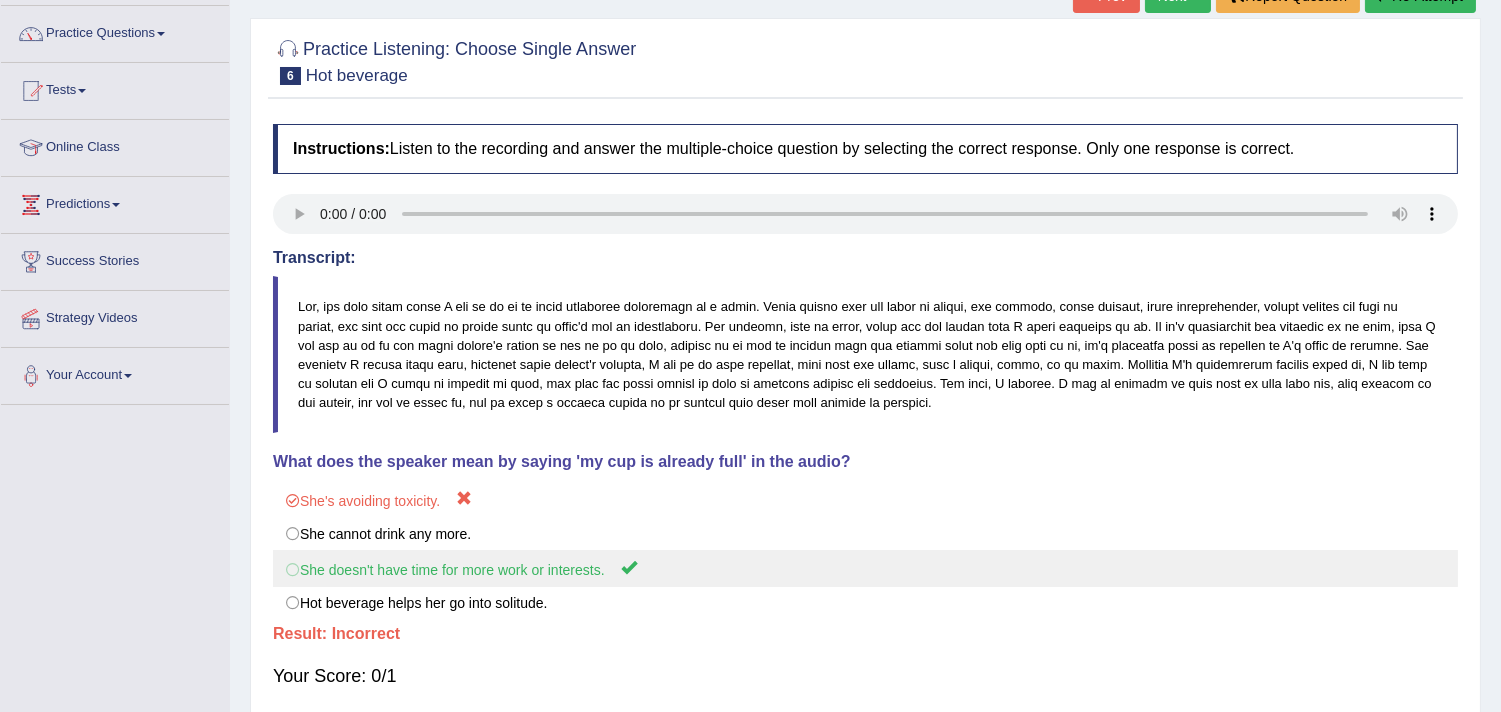 scroll, scrollTop: 111, scrollLeft: 0, axis: vertical 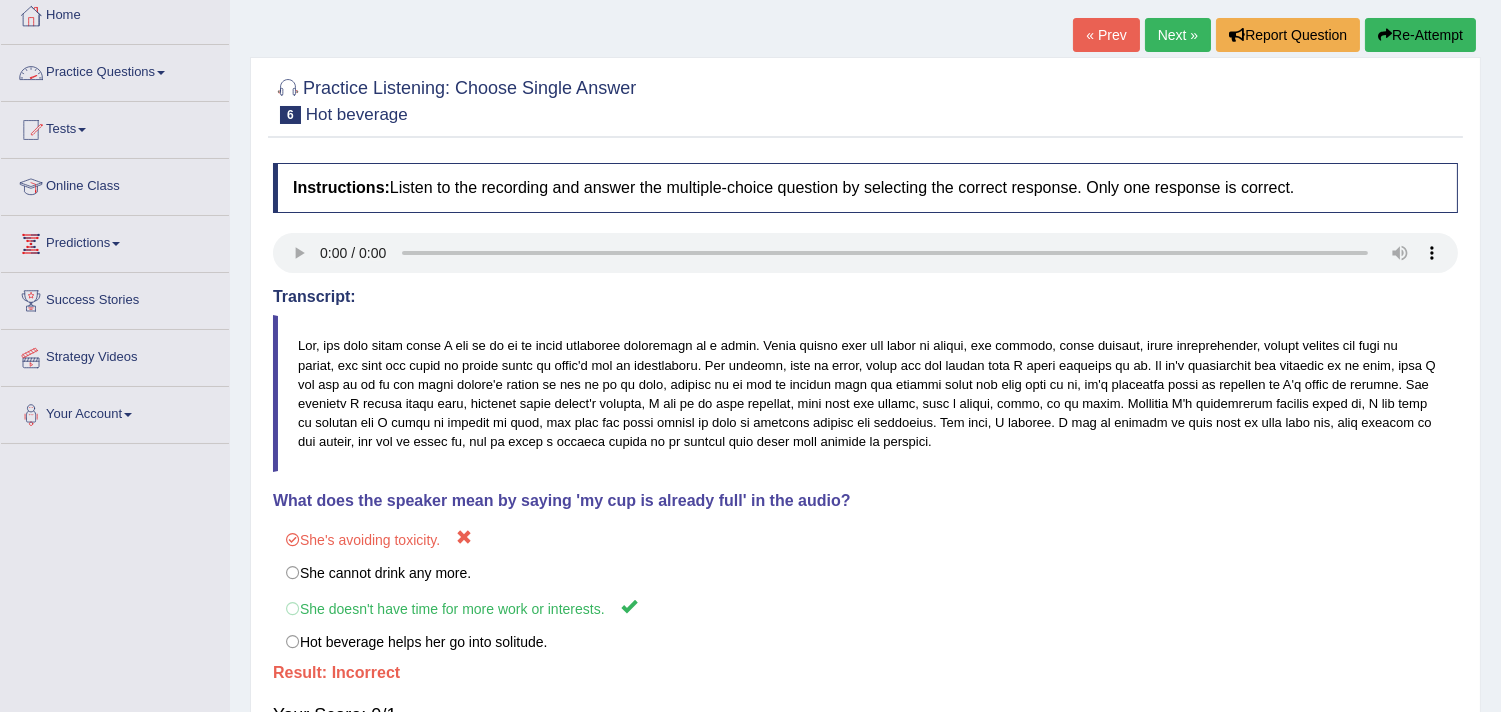click on "Practice Questions" at bounding box center (115, 70) 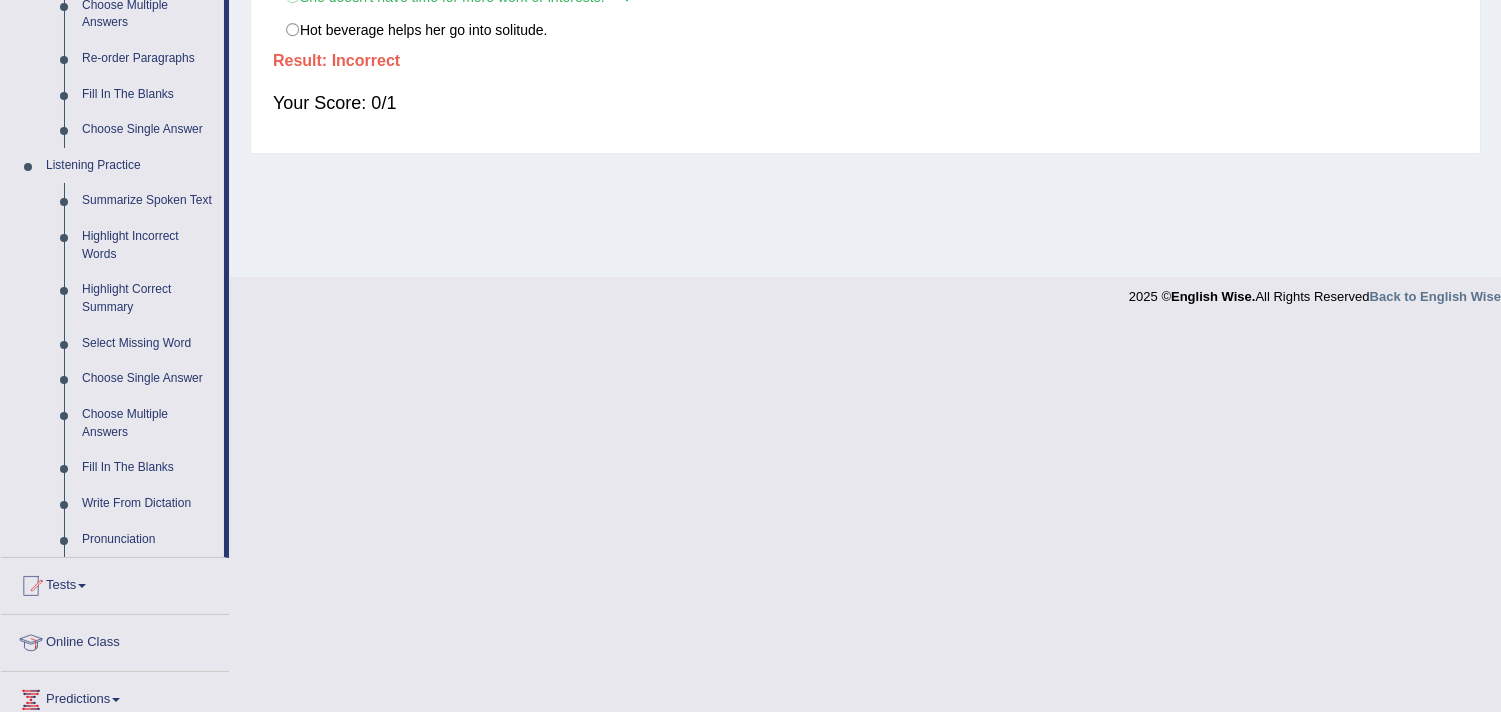 scroll, scrollTop: 777, scrollLeft: 0, axis: vertical 